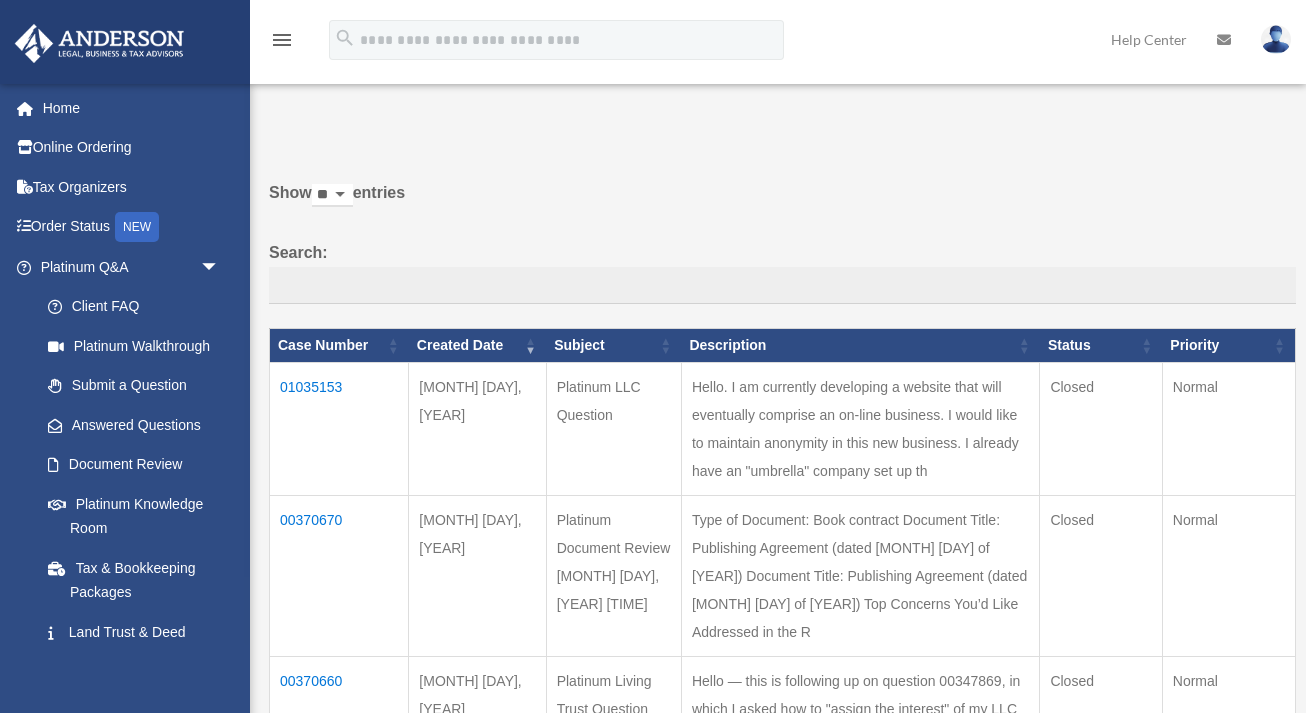 scroll, scrollTop: 0, scrollLeft: 0, axis: both 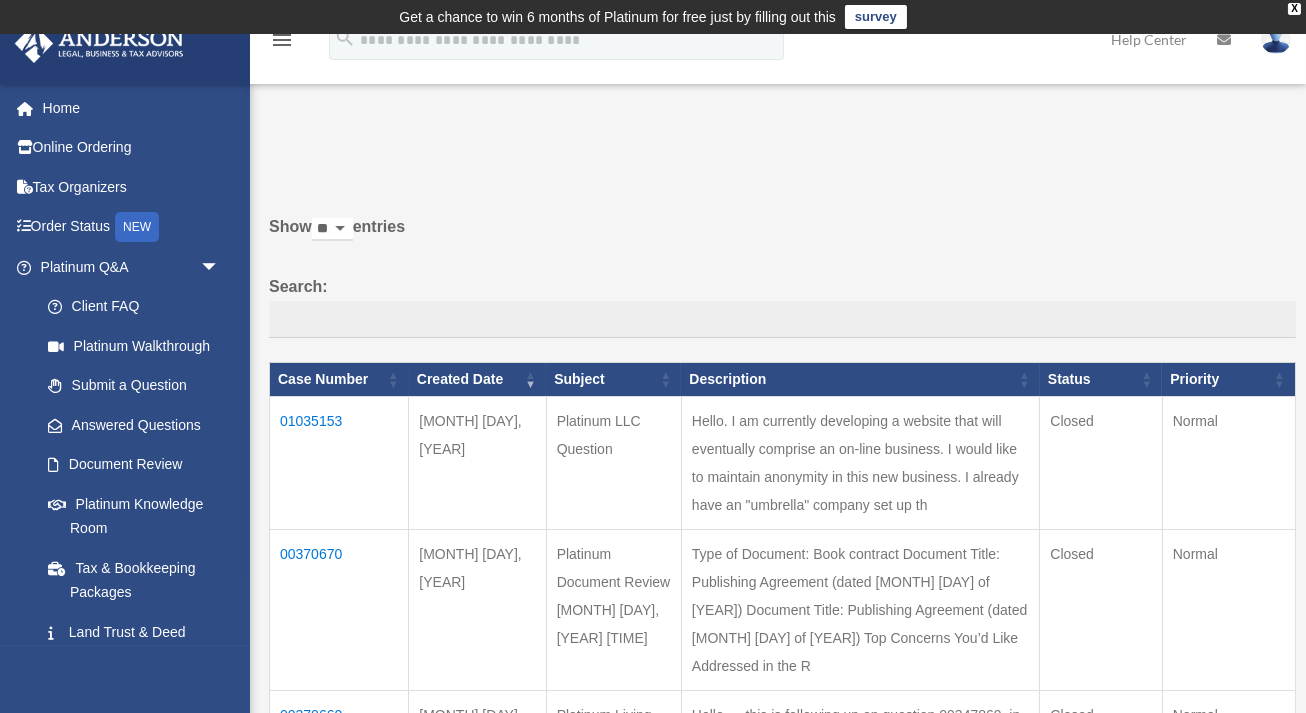 click on "01035153" at bounding box center [339, 463] 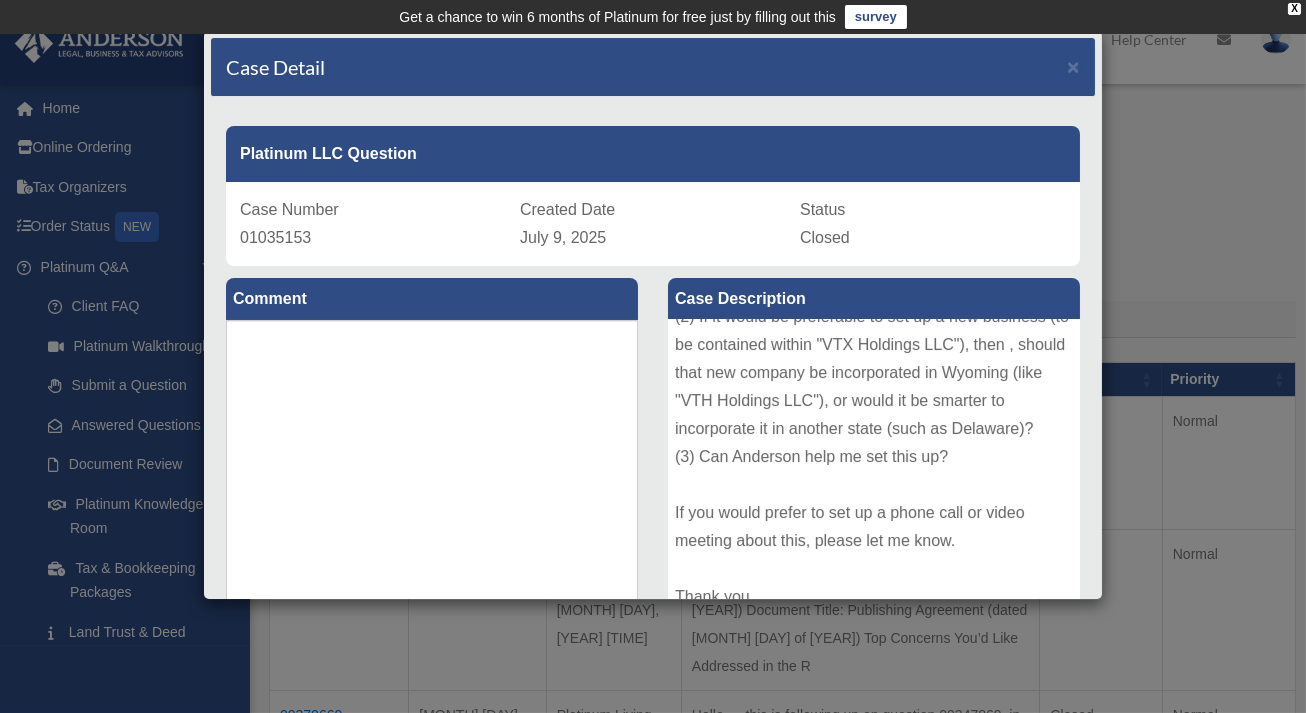 scroll, scrollTop: 335, scrollLeft: 0, axis: vertical 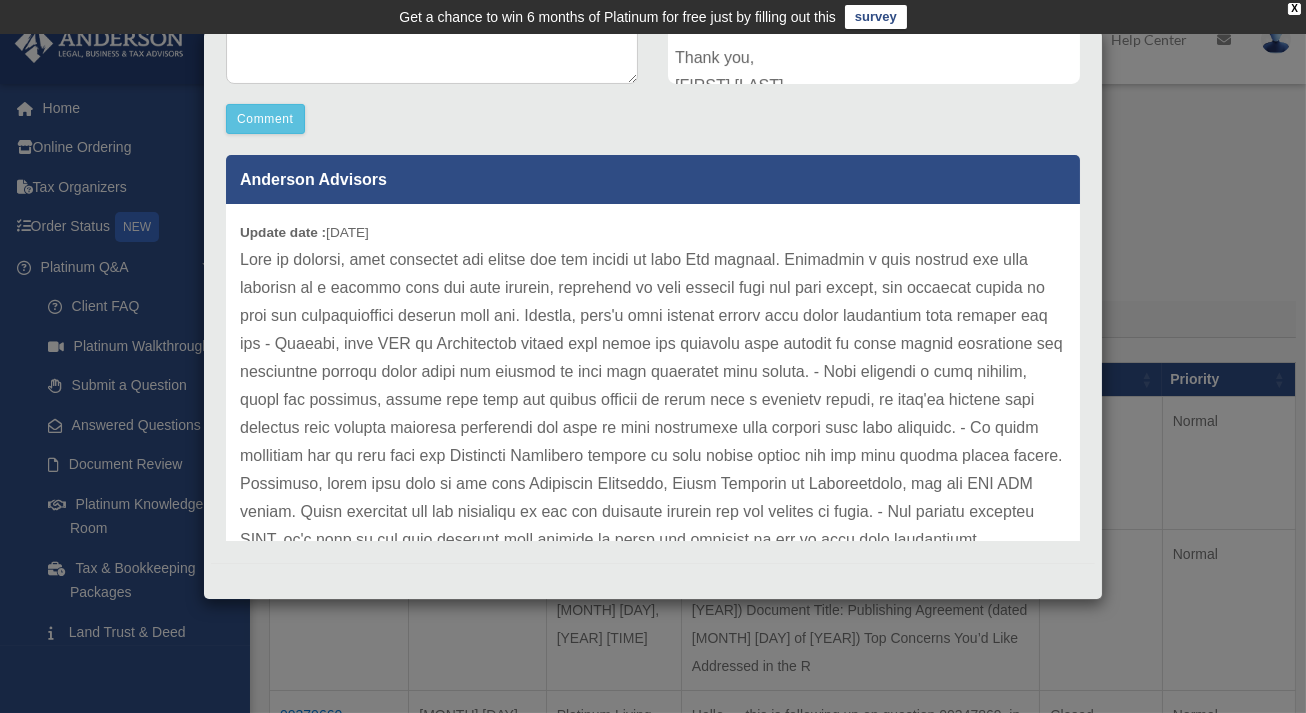 click on "Case Detail
×
Platinum LLC Question
Case Number
01035153
Created Date
[MONTH], [YEAR]
Status
Closed
Comment   Comment" at bounding box center [653, 356] 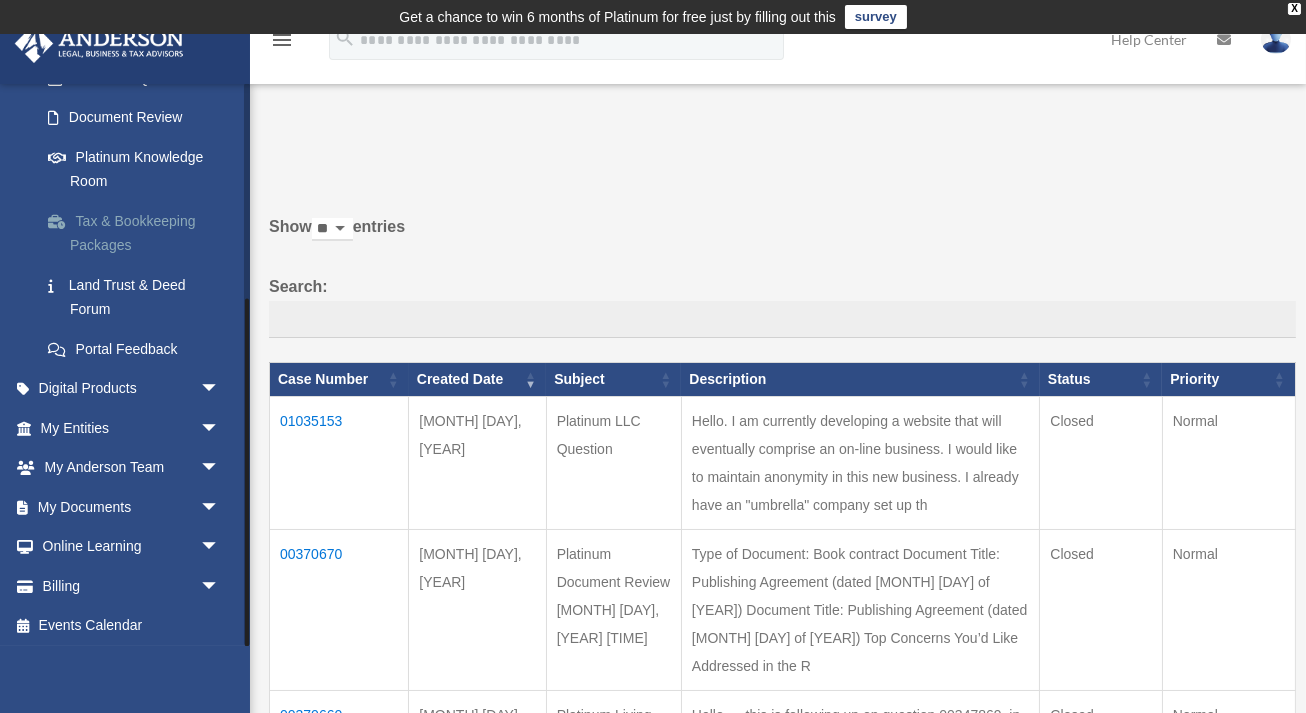 scroll, scrollTop: 347, scrollLeft: 0, axis: vertical 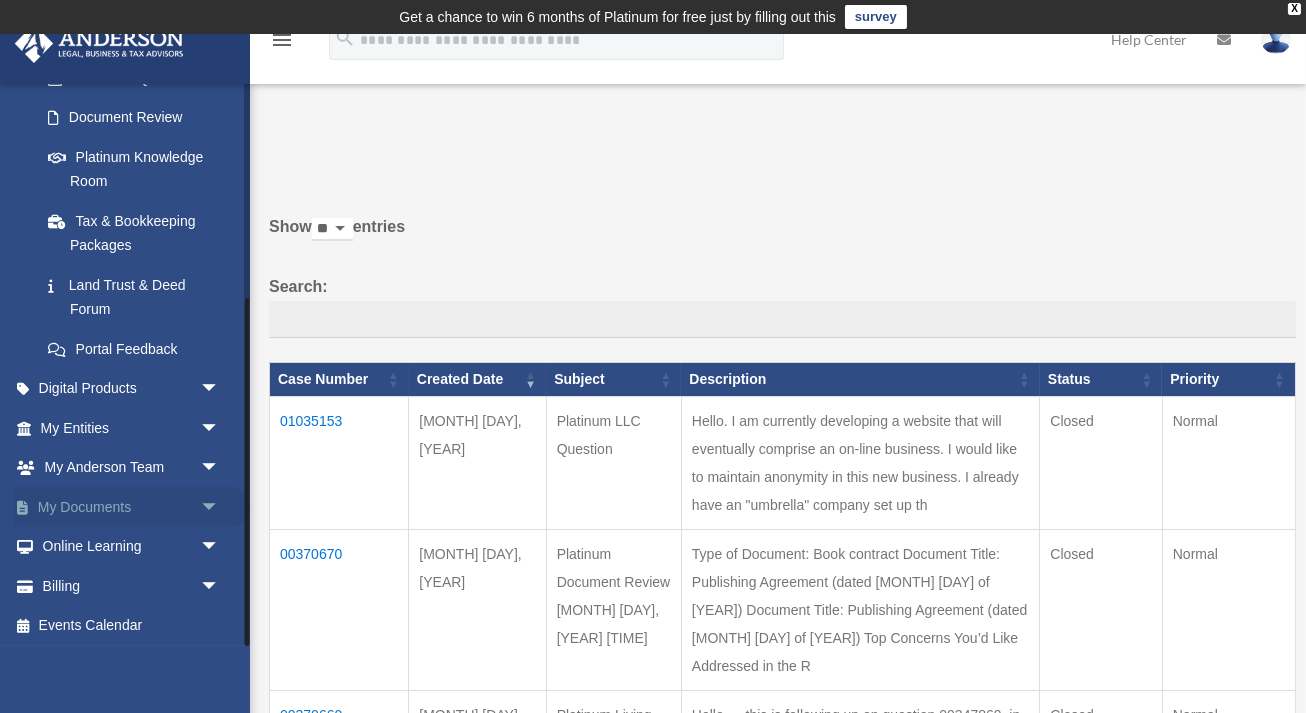 click on "My Documents arrow_drop_down" at bounding box center [132, 507] 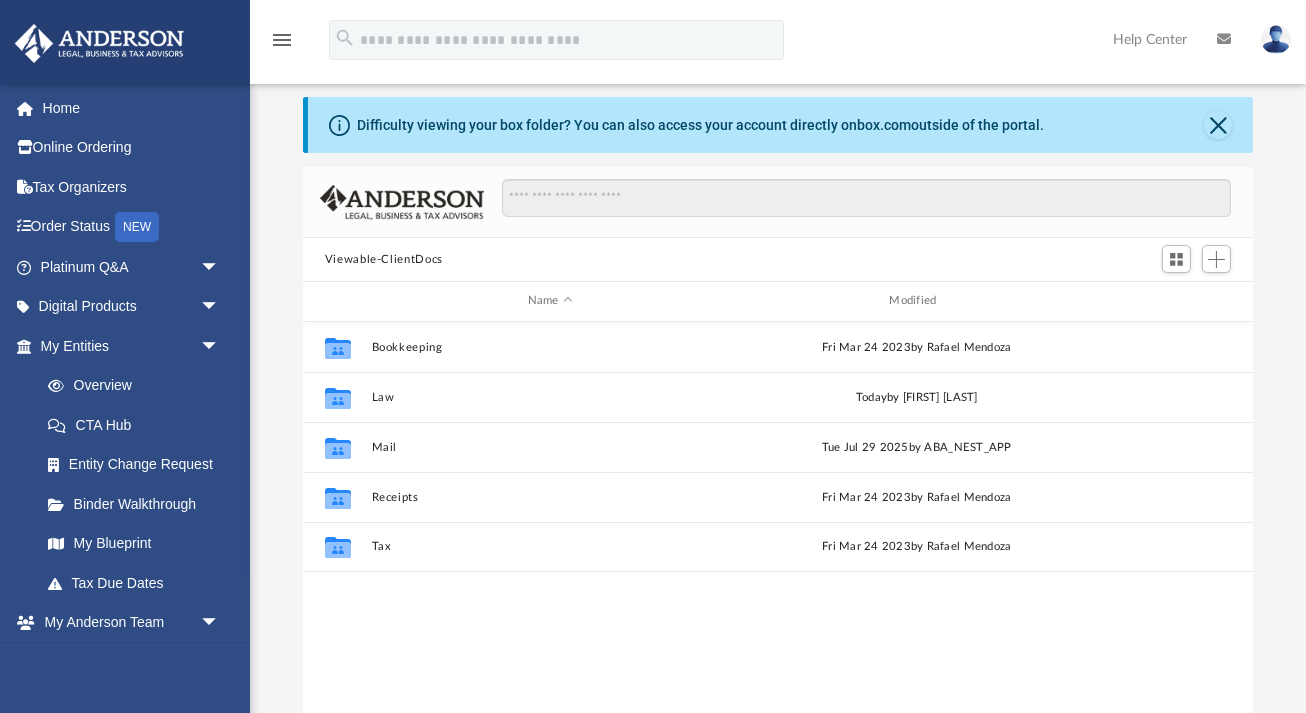 scroll, scrollTop: 191, scrollLeft: 0, axis: vertical 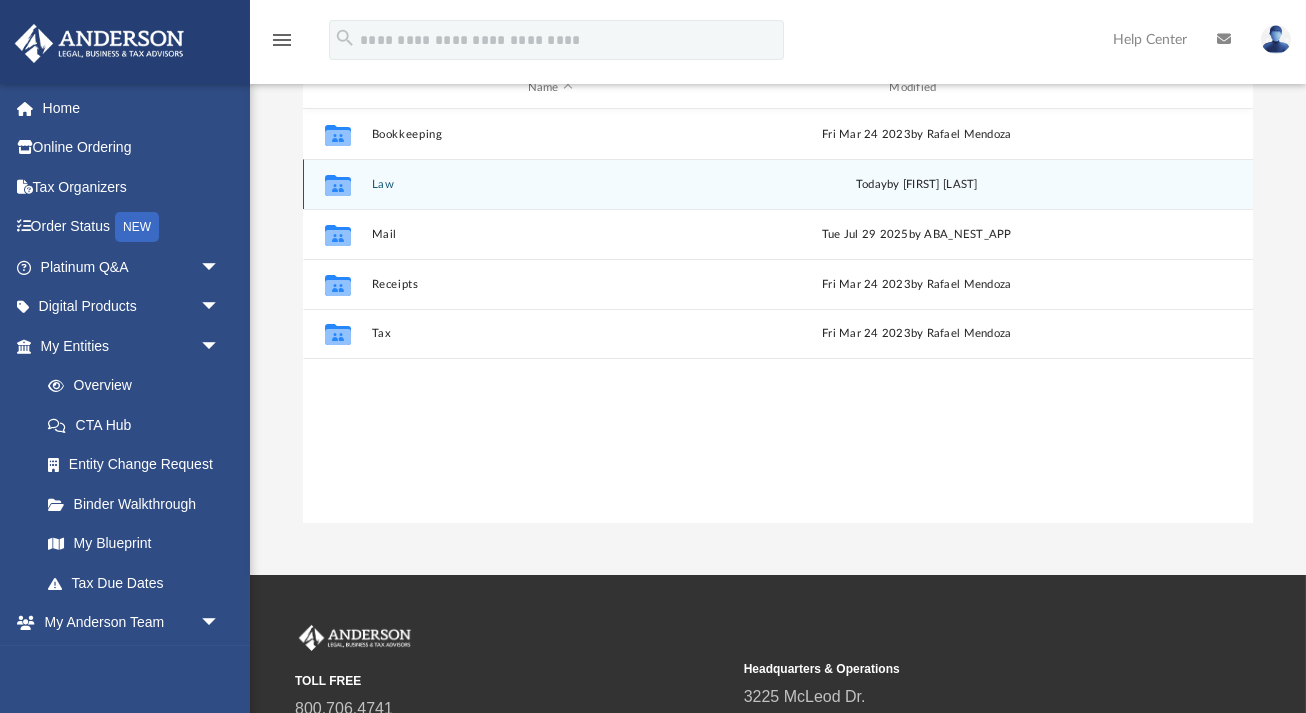 click on "Law" at bounding box center [550, 184] 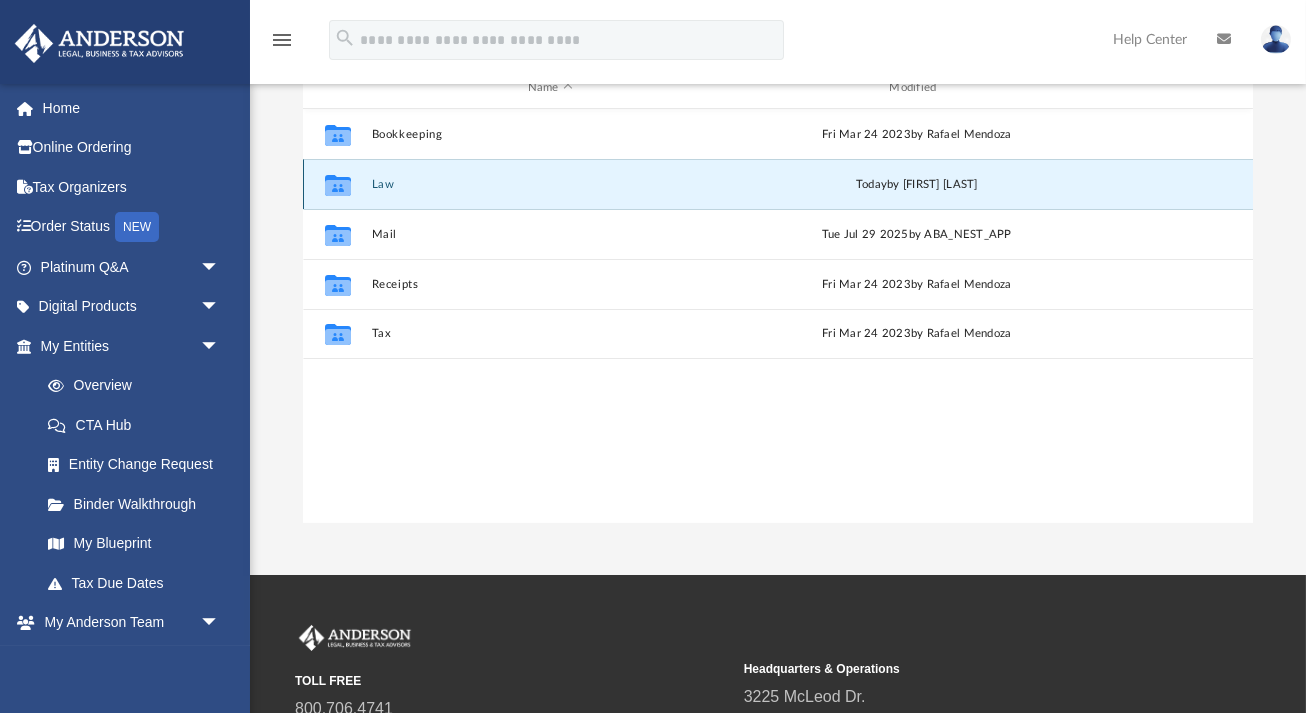 click on "Law" at bounding box center (550, 184) 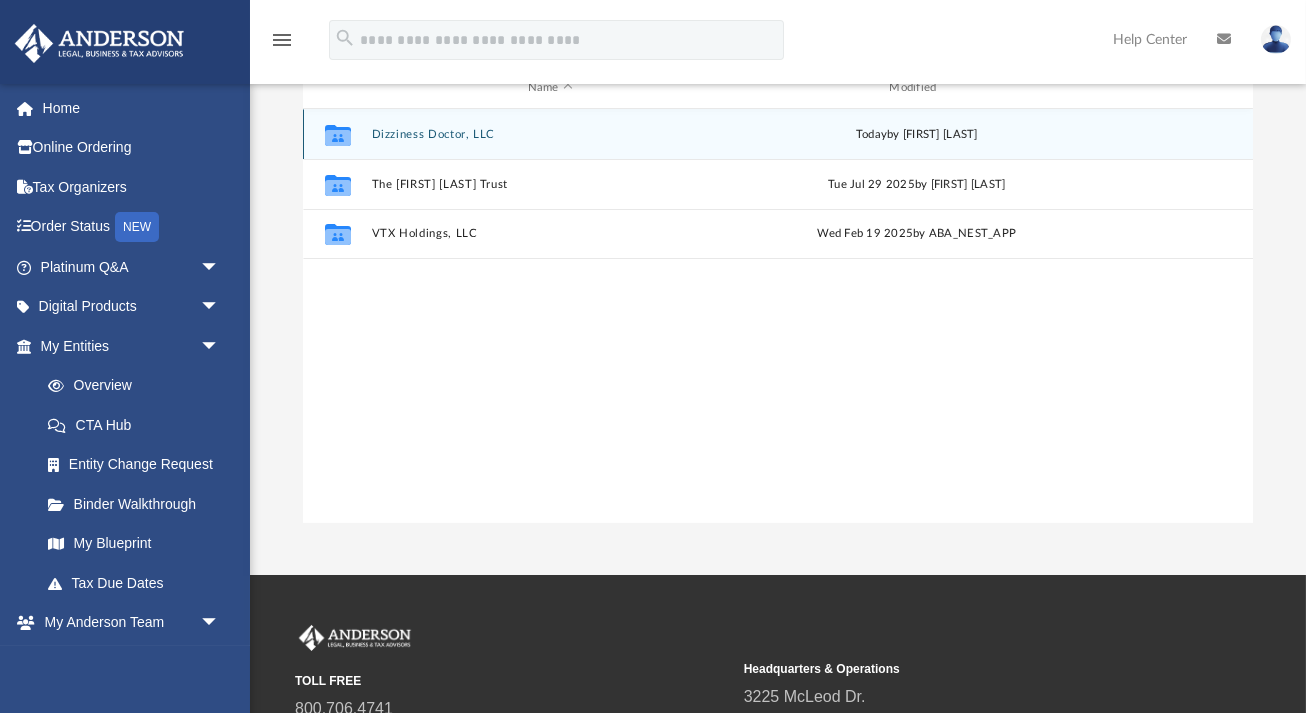 click on "Dizziness Doctor, LLC" at bounding box center (550, 134) 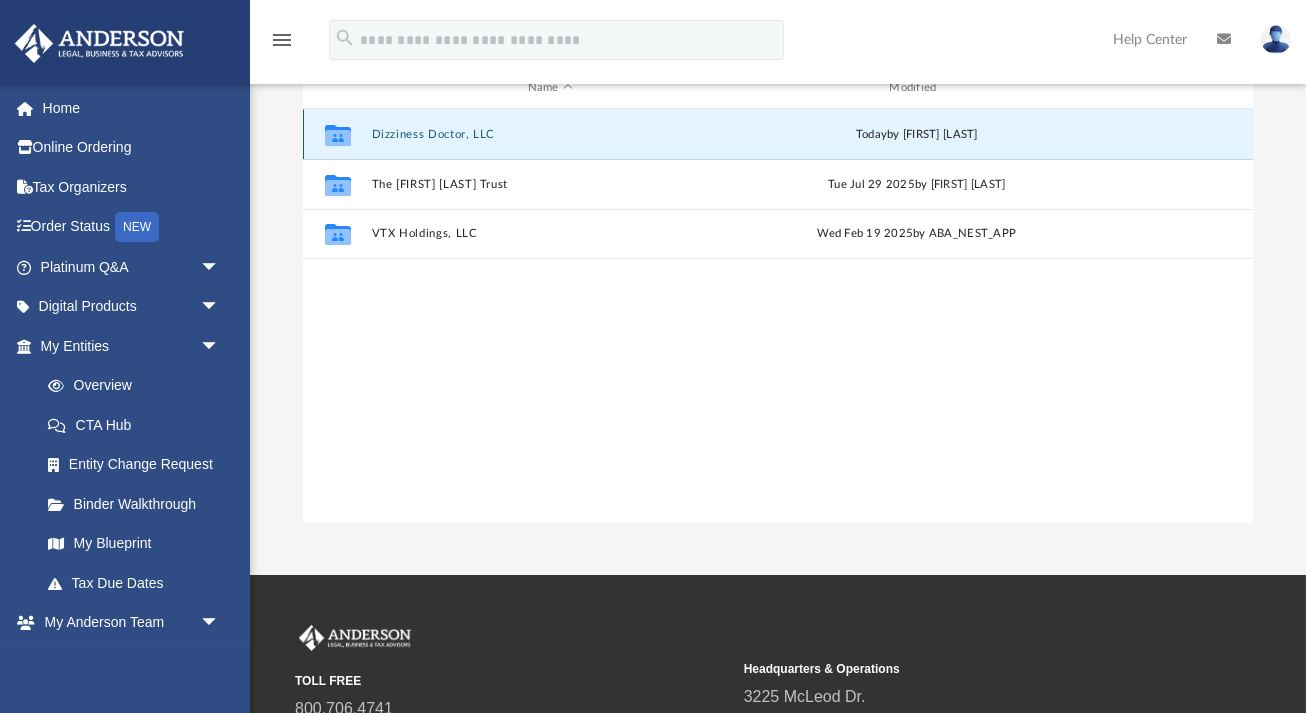 click on "Dizziness Doctor, LLC" at bounding box center (550, 134) 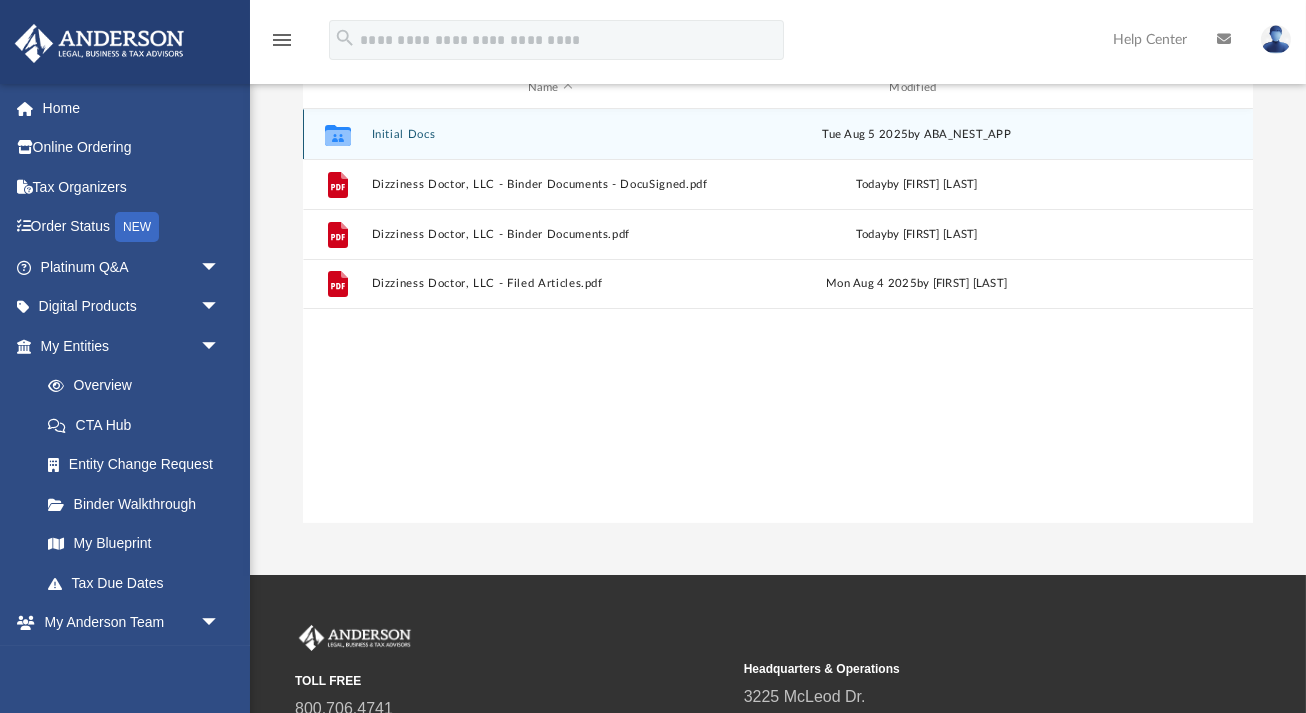click on "Collaborated Folder Initial Docs Tue Aug 5 2025  by ABA_NEST_APP" at bounding box center [778, 134] 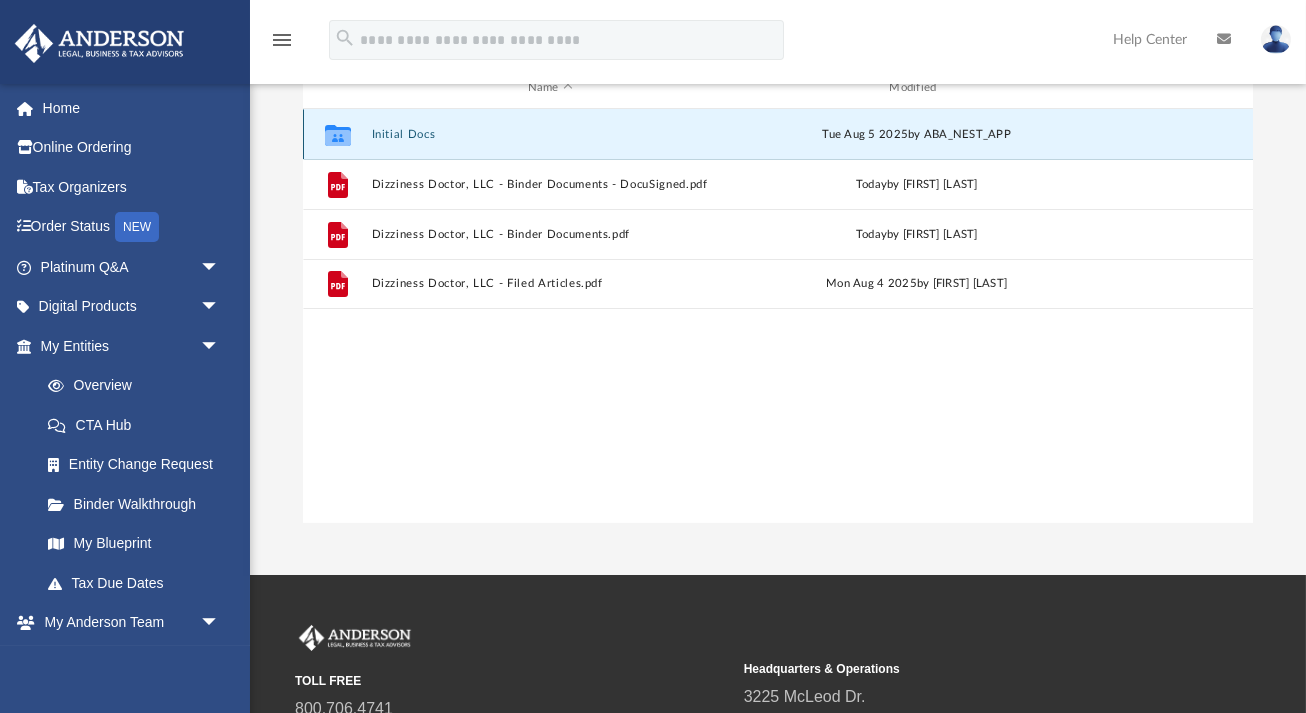click on "Collaborated Folder Initial Docs Tue Aug 5 2025  by ABA_NEST_APP" at bounding box center (778, 134) 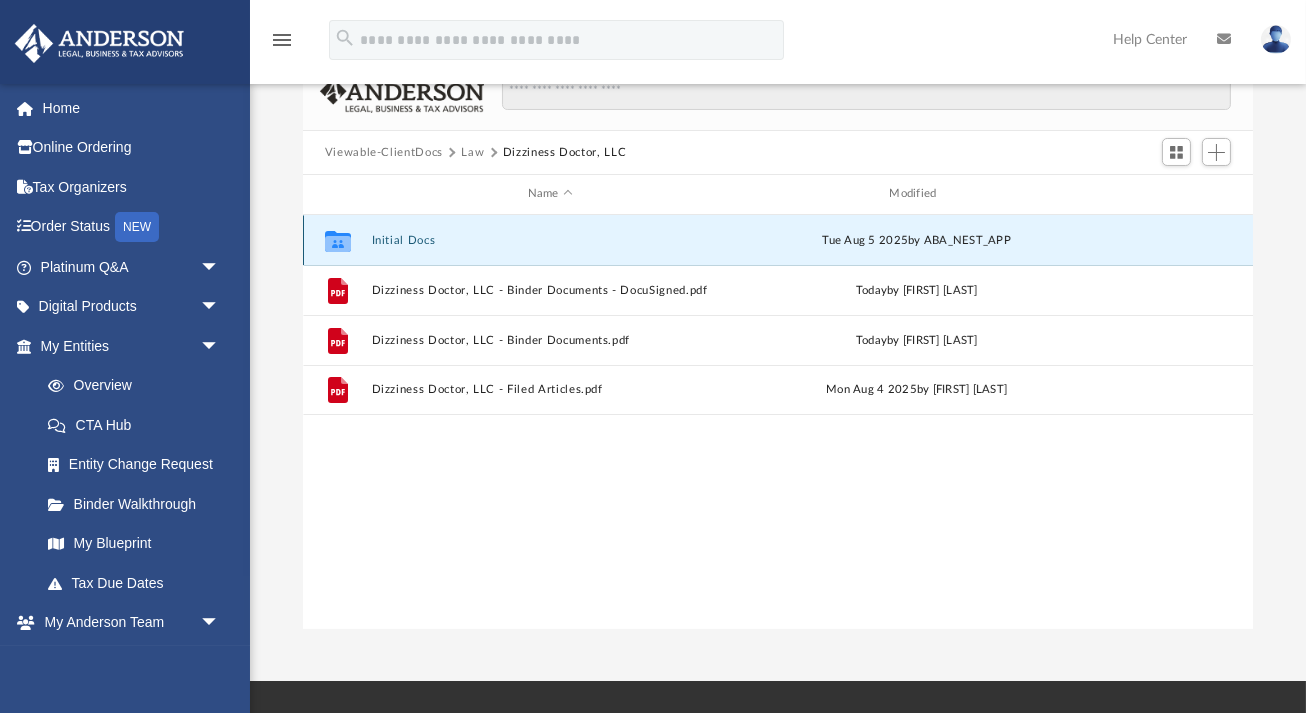 scroll, scrollTop: 144, scrollLeft: 0, axis: vertical 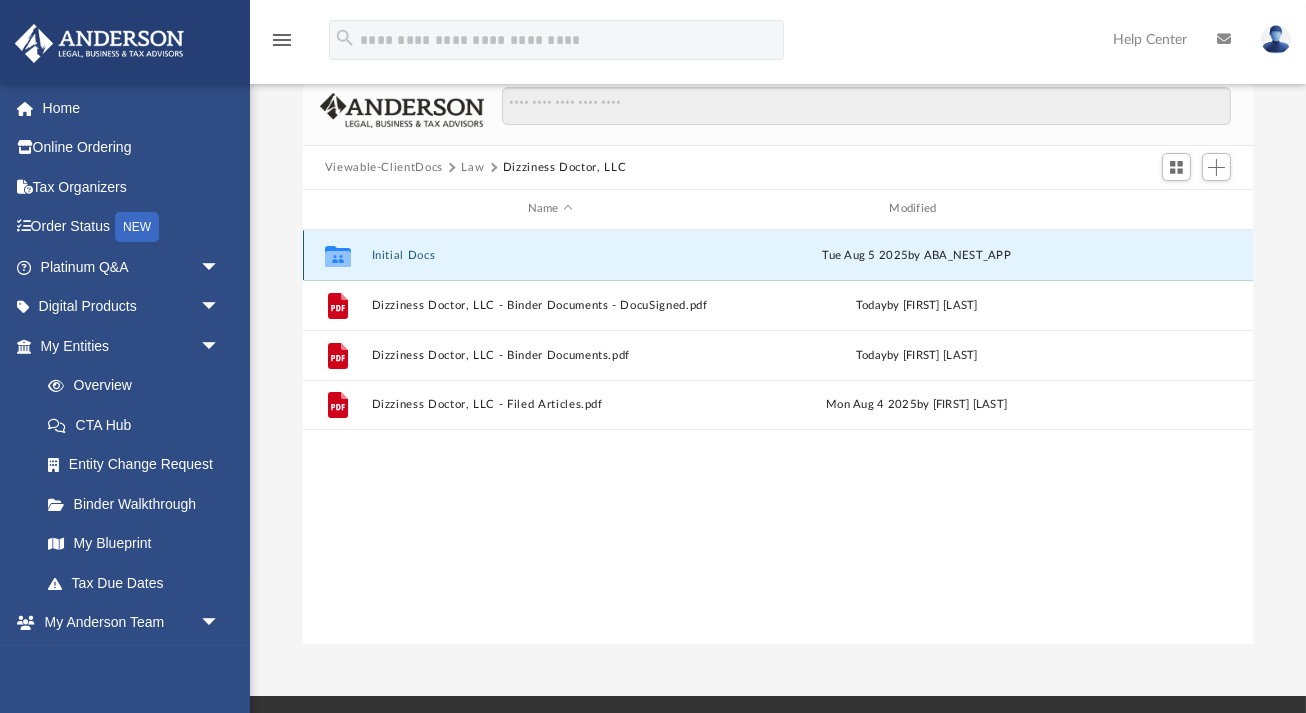 click 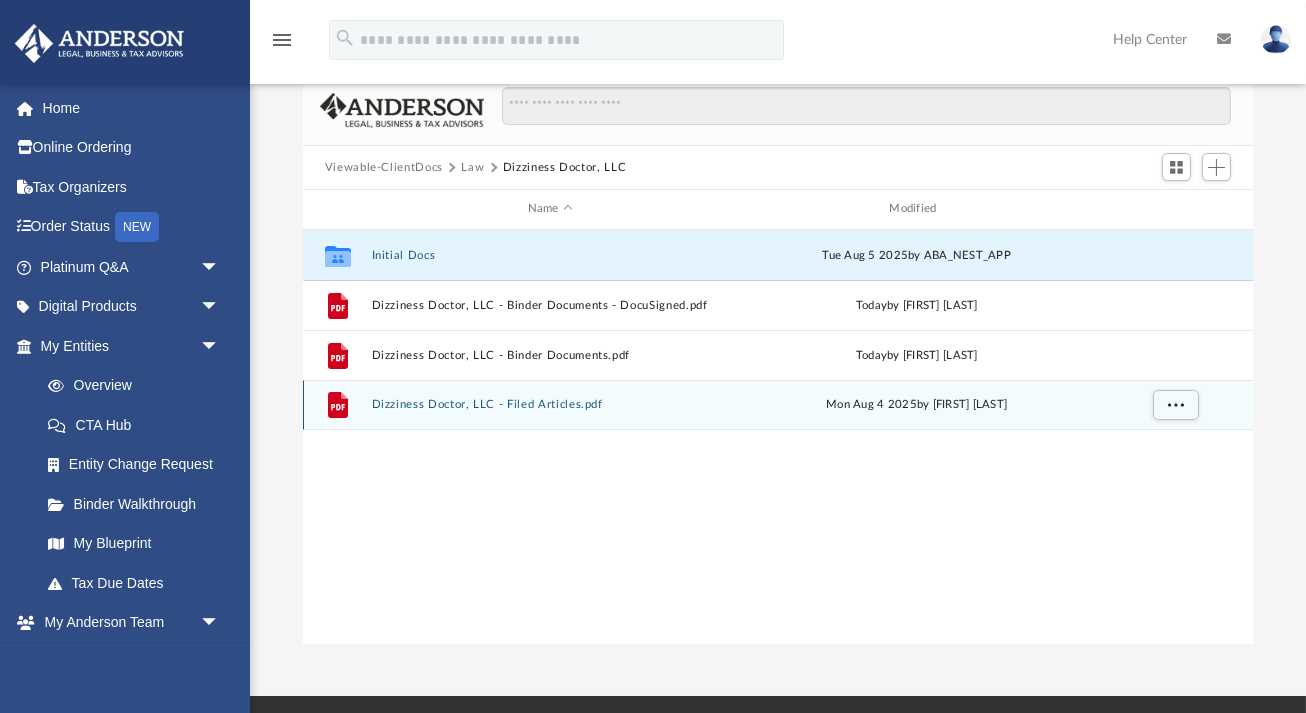 click on "Dizziness Doctor, LLC - Filed Articles.pdf" at bounding box center (550, 404) 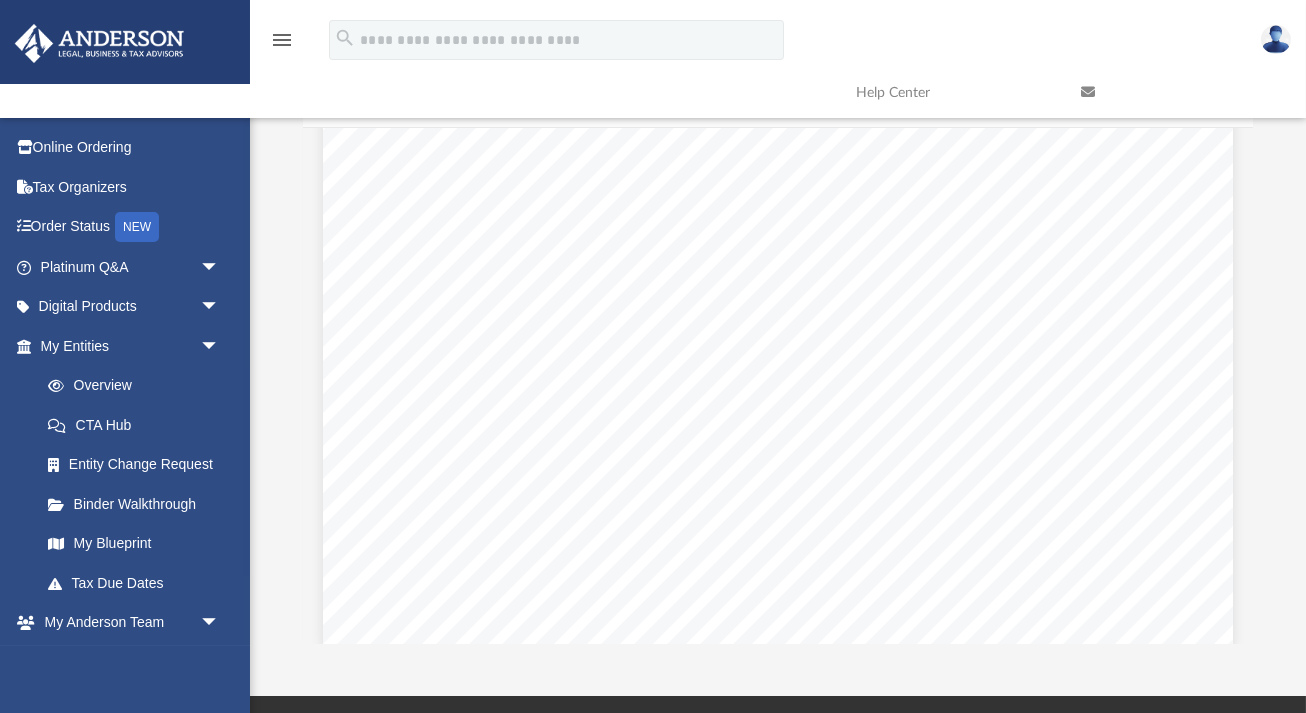 scroll, scrollTop: 693, scrollLeft: 0, axis: vertical 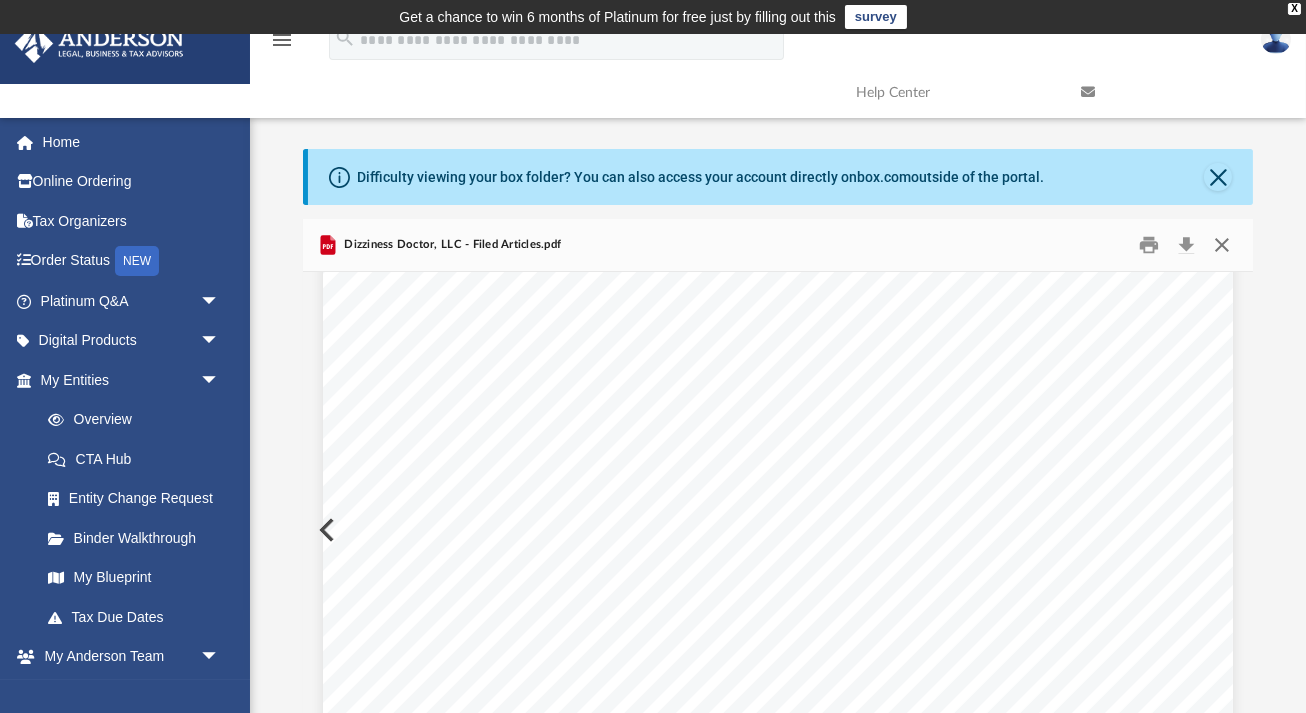 click at bounding box center (1222, 245) 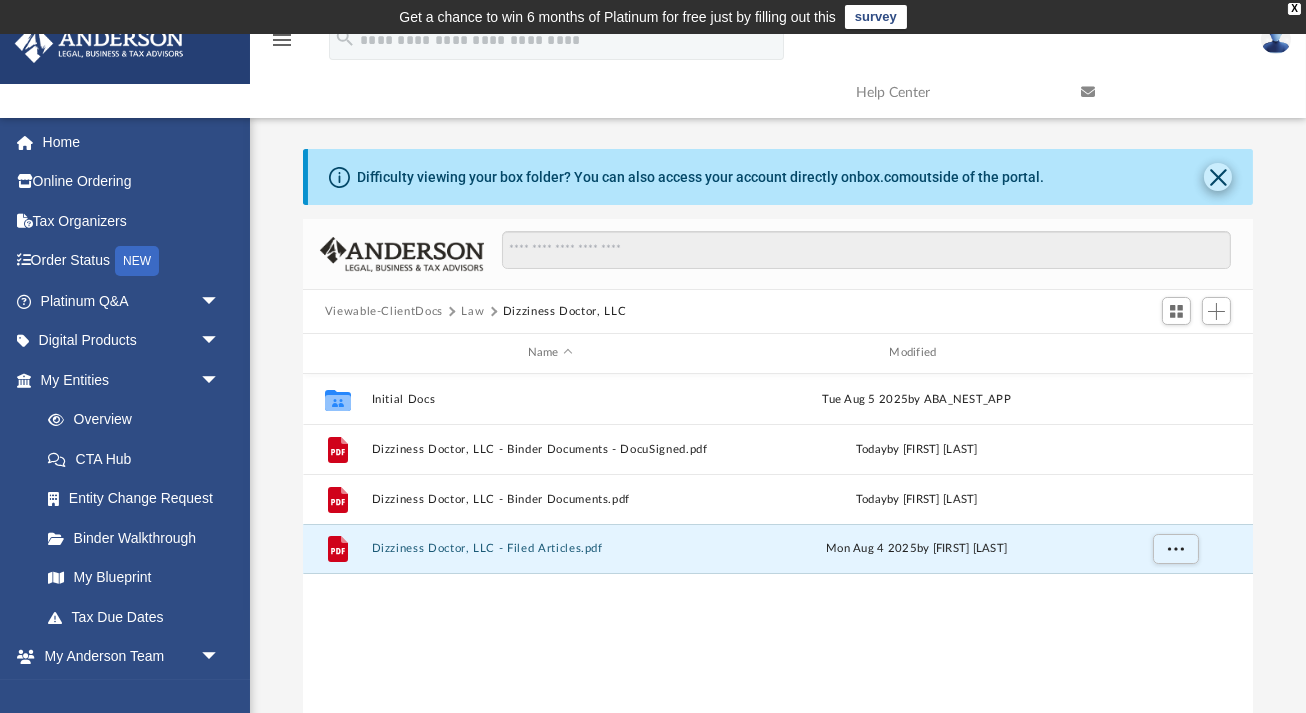 click 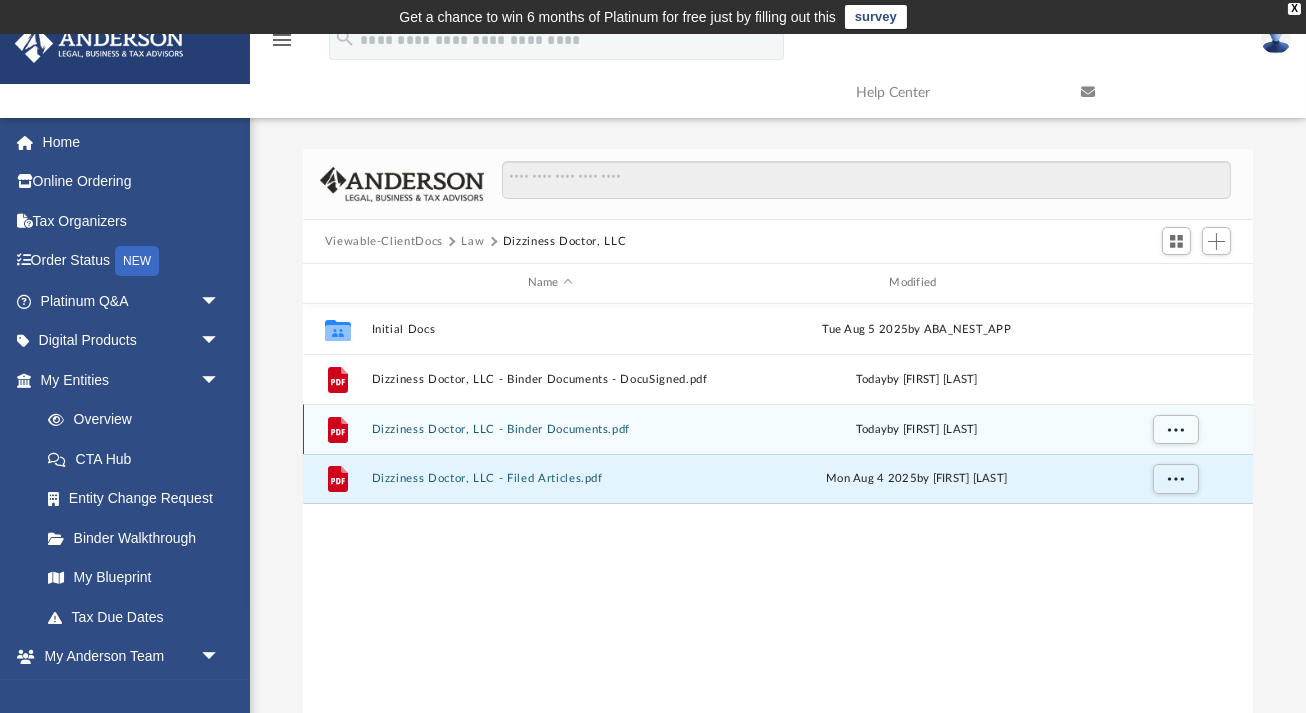 click on "Dizziness Doctor, LLC - Binder Documents.pdf" at bounding box center (550, 429) 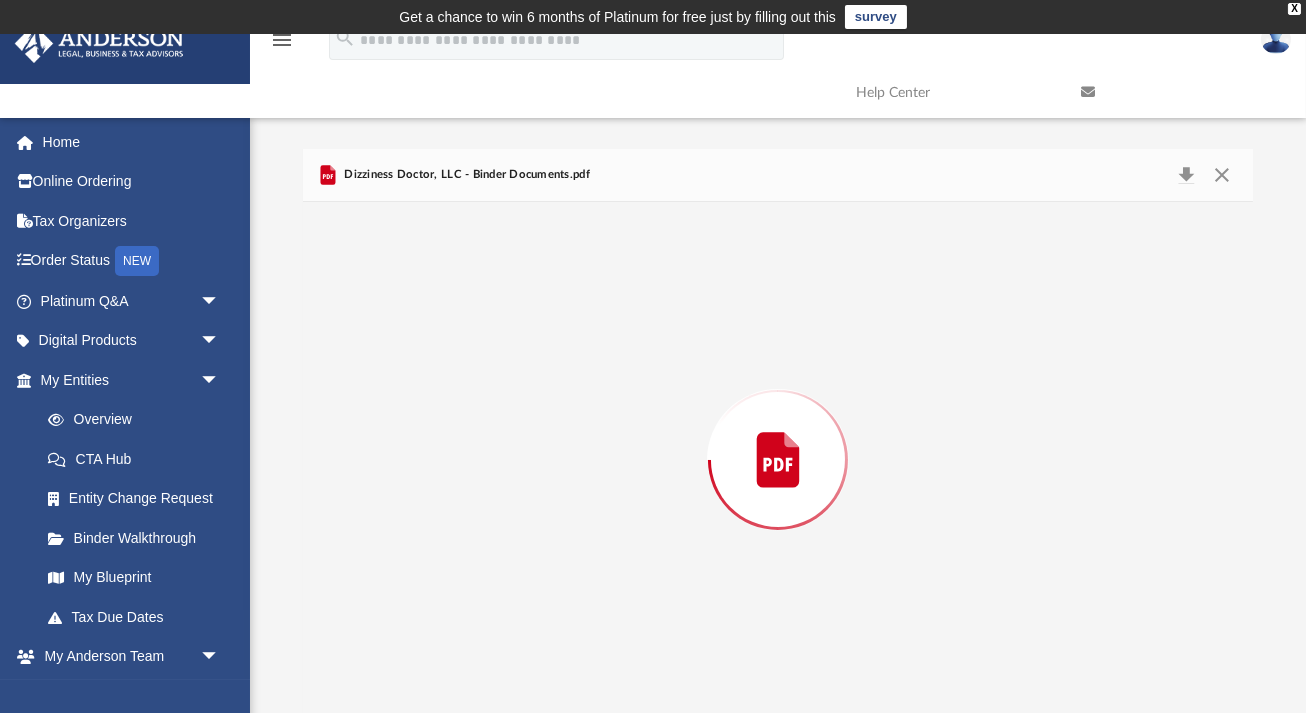 scroll, scrollTop: 5, scrollLeft: 0, axis: vertical 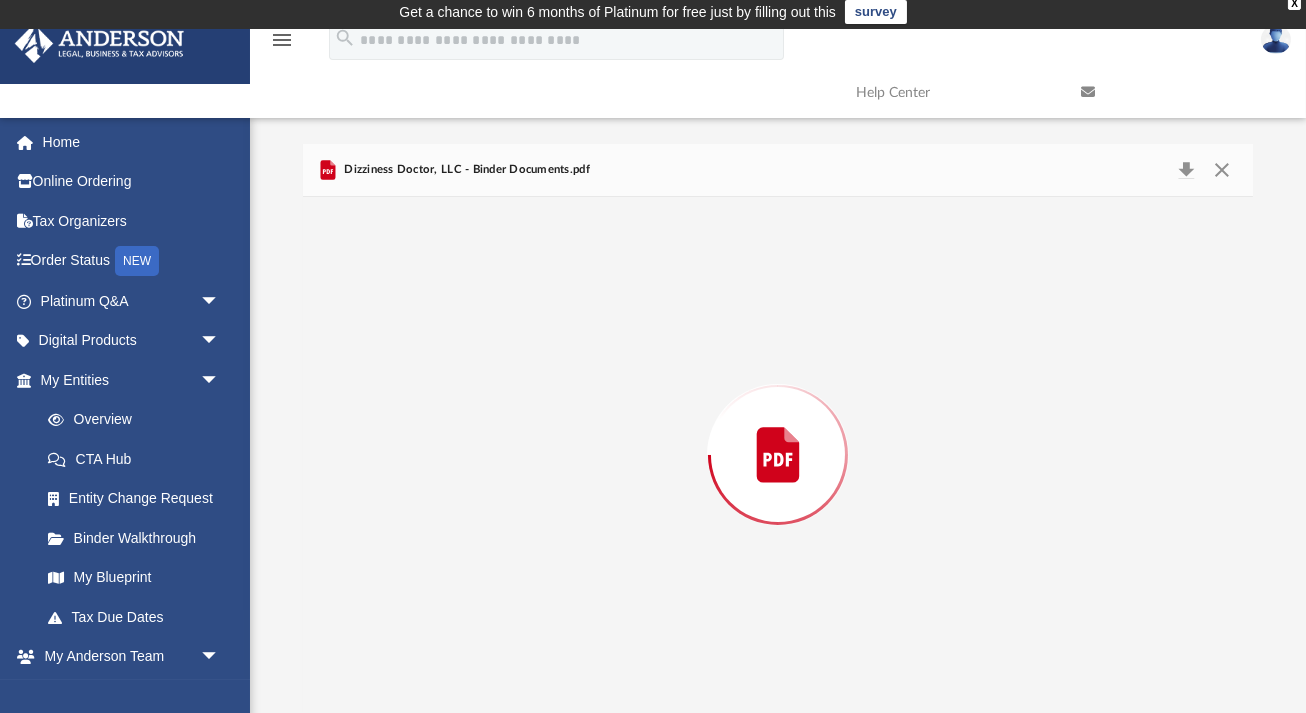 click at bounding box center (778, 455) 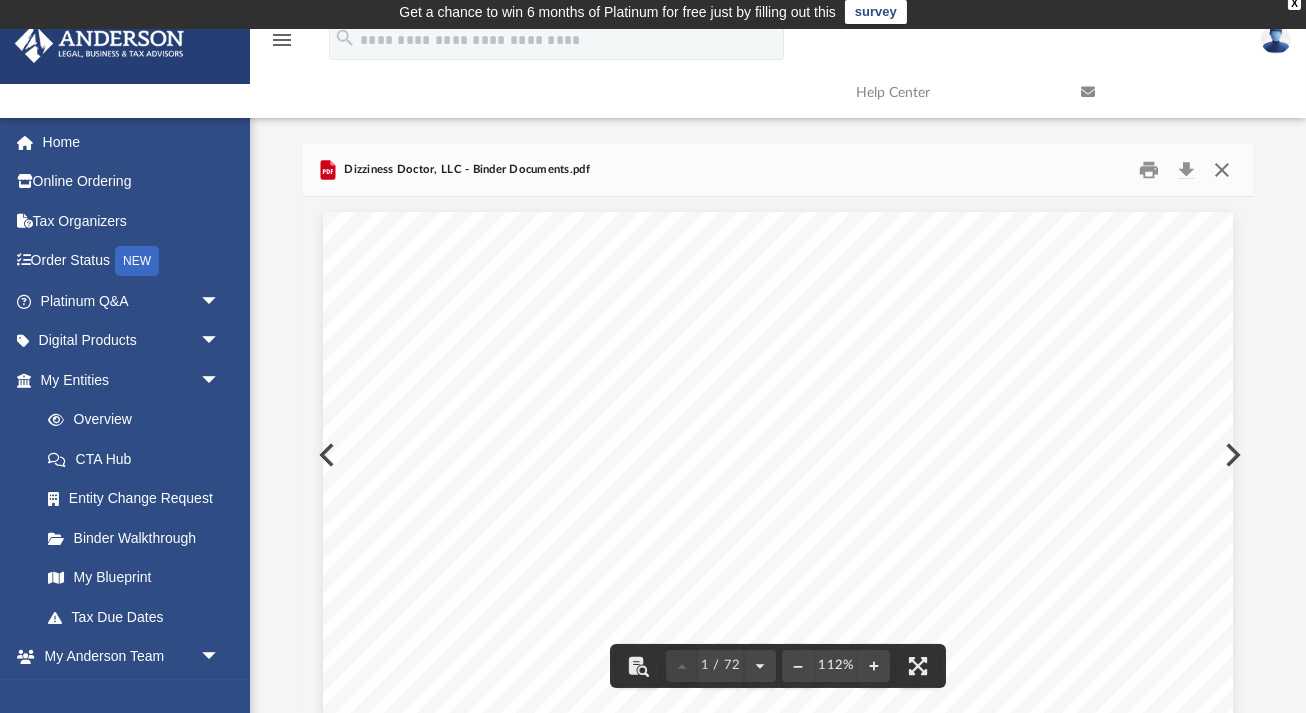 scroll, scrollTop: 0, scrollLeft: 0, axis: both 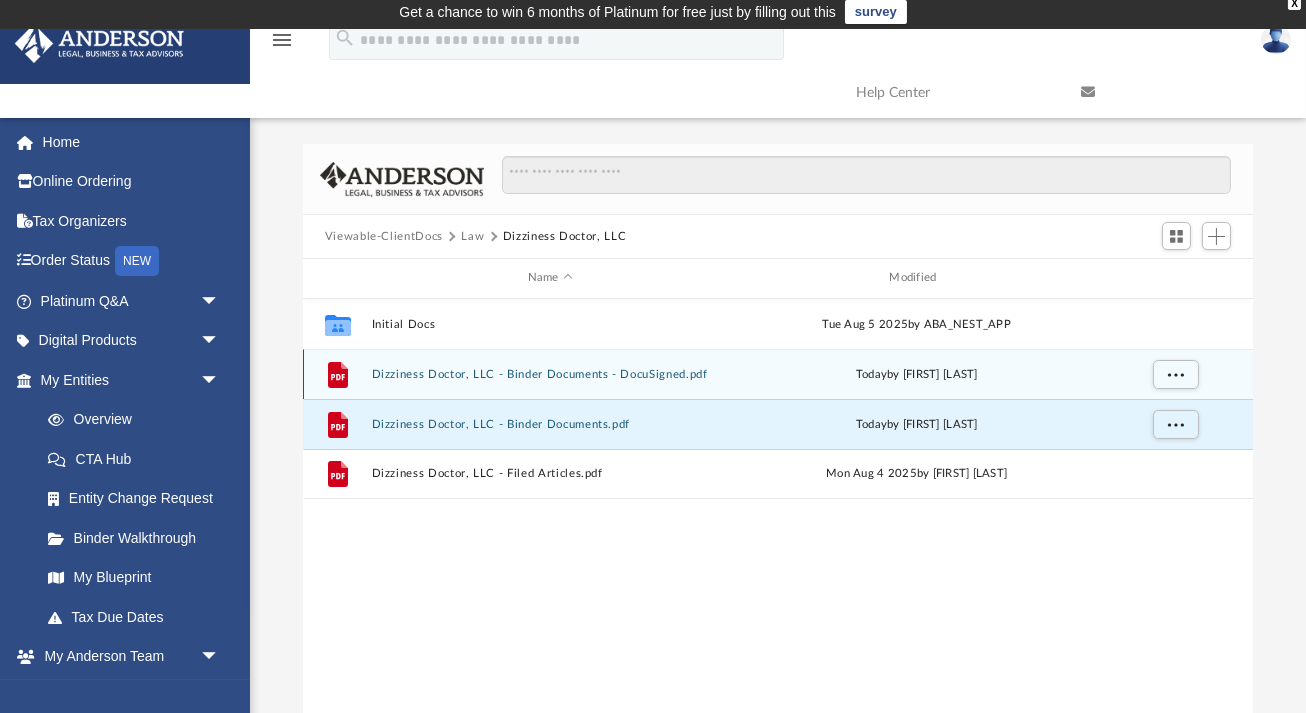 click on "Dizziness Doctor, LLC - Binder Documents - DocuSigned.pdf" at bounding box center (550, 374) 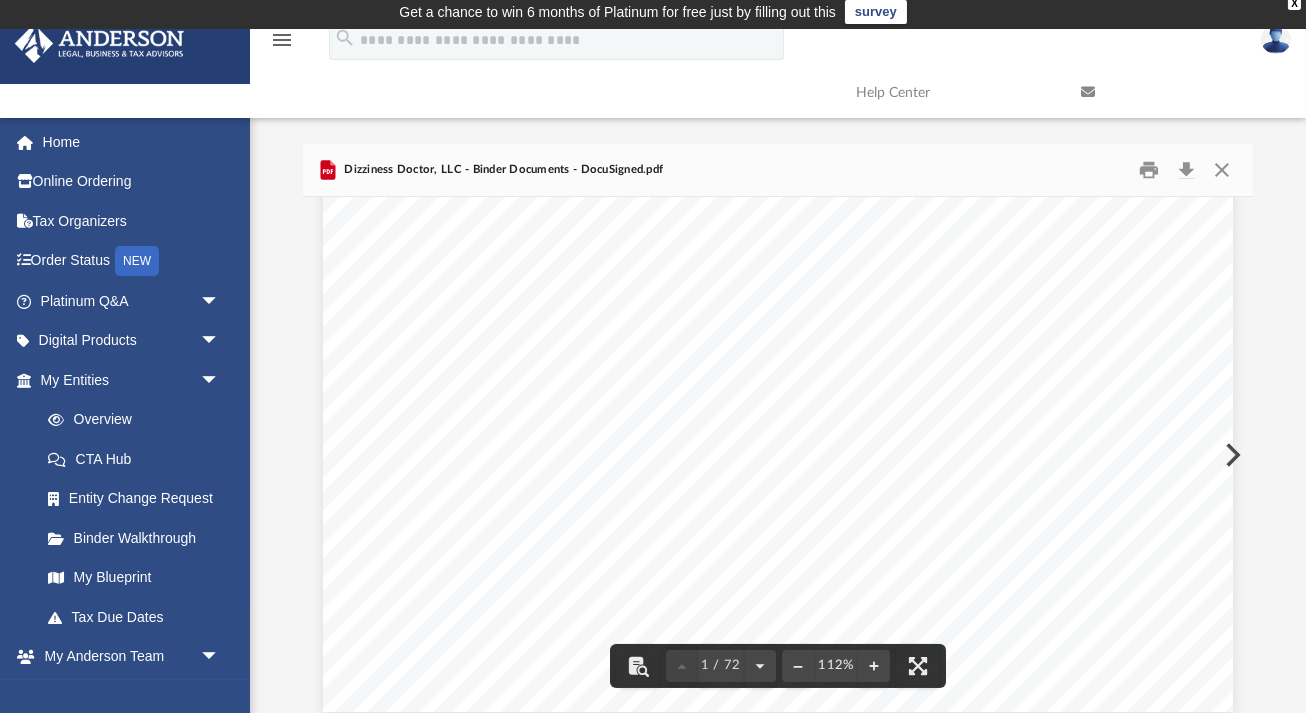 scroll, scrollTop: 681, scrollLeft: 0, axis: vertical 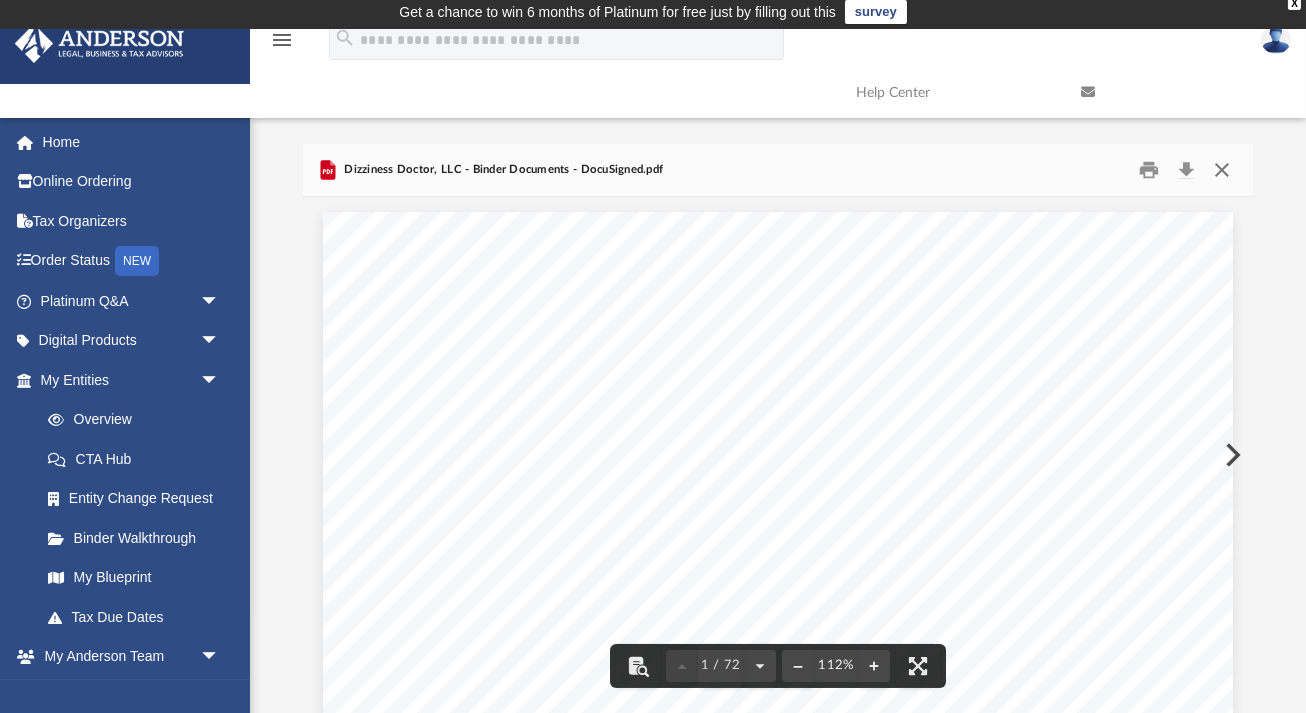 click at bounding box center [1222, 170] 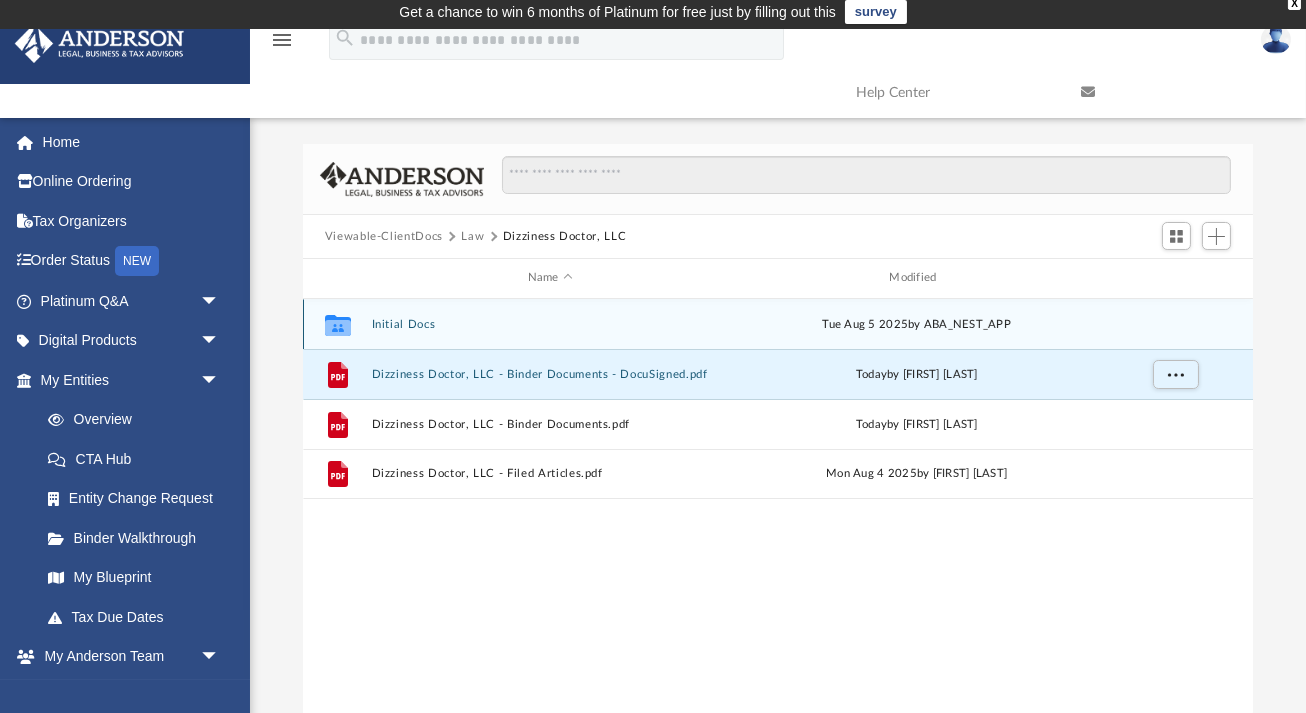 click 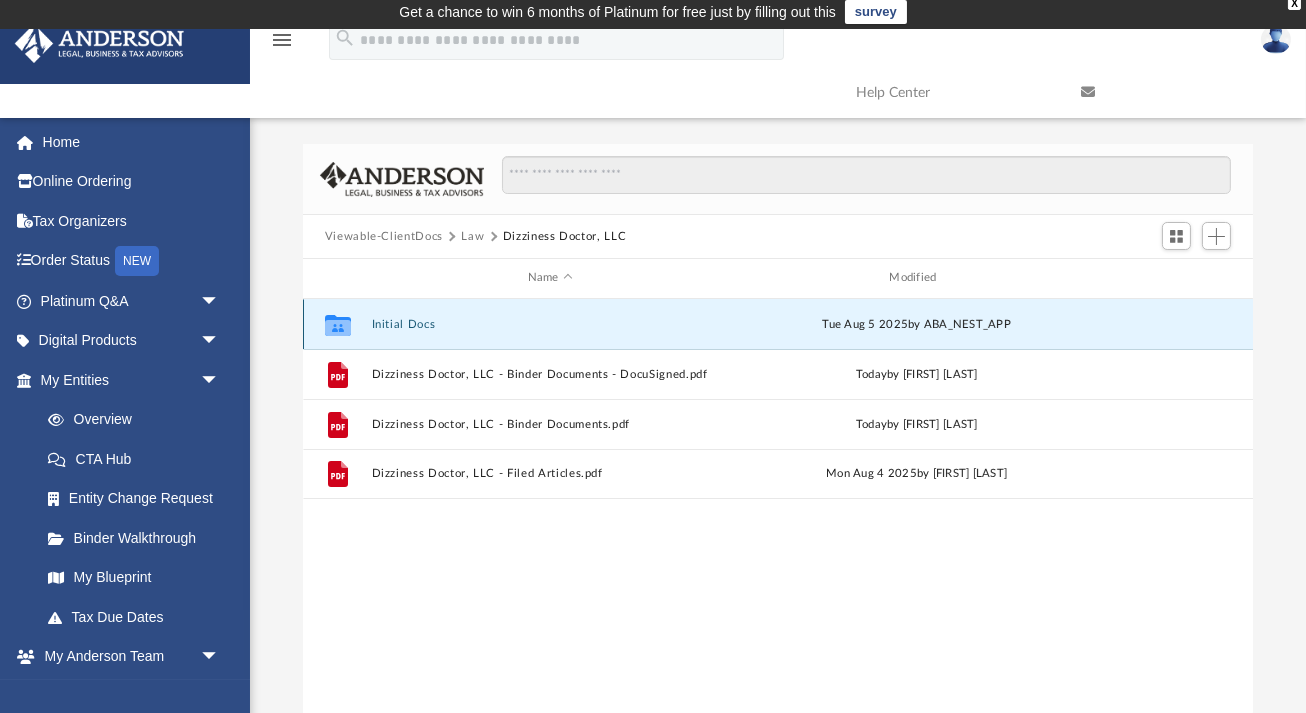 click 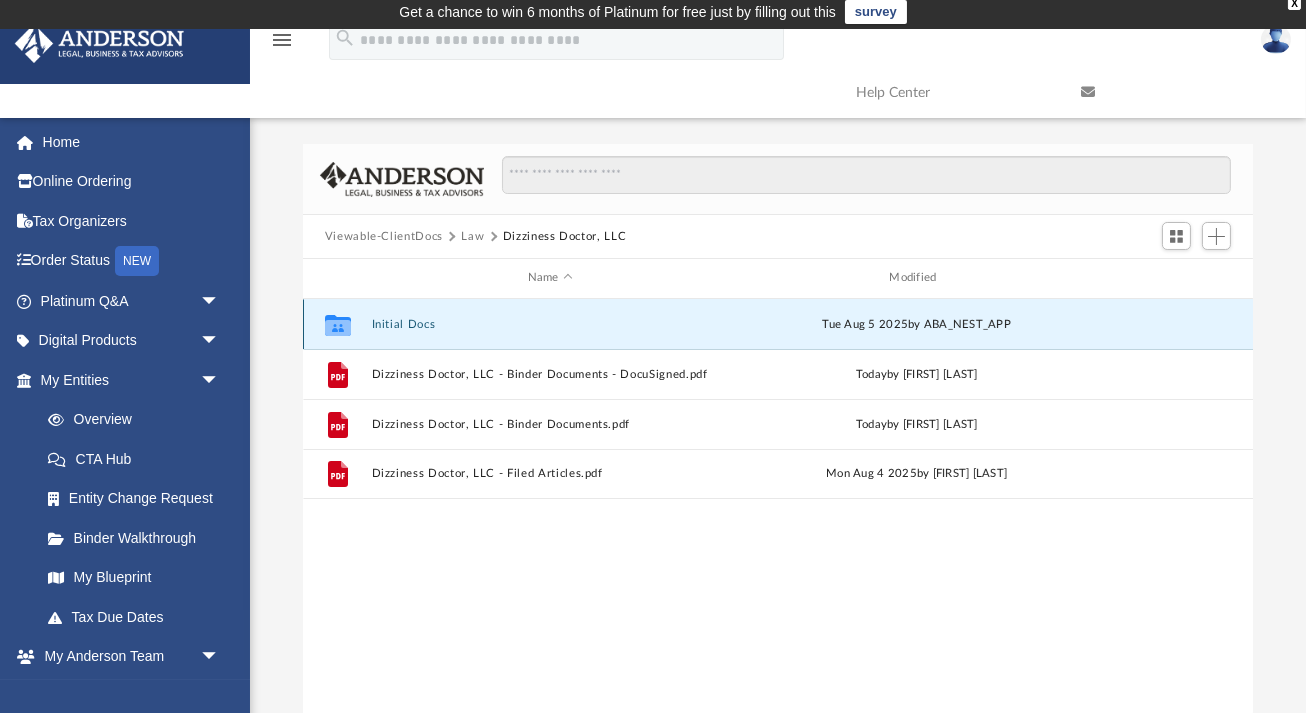 click on "Initial Docs" at bounding box center (550, 324) 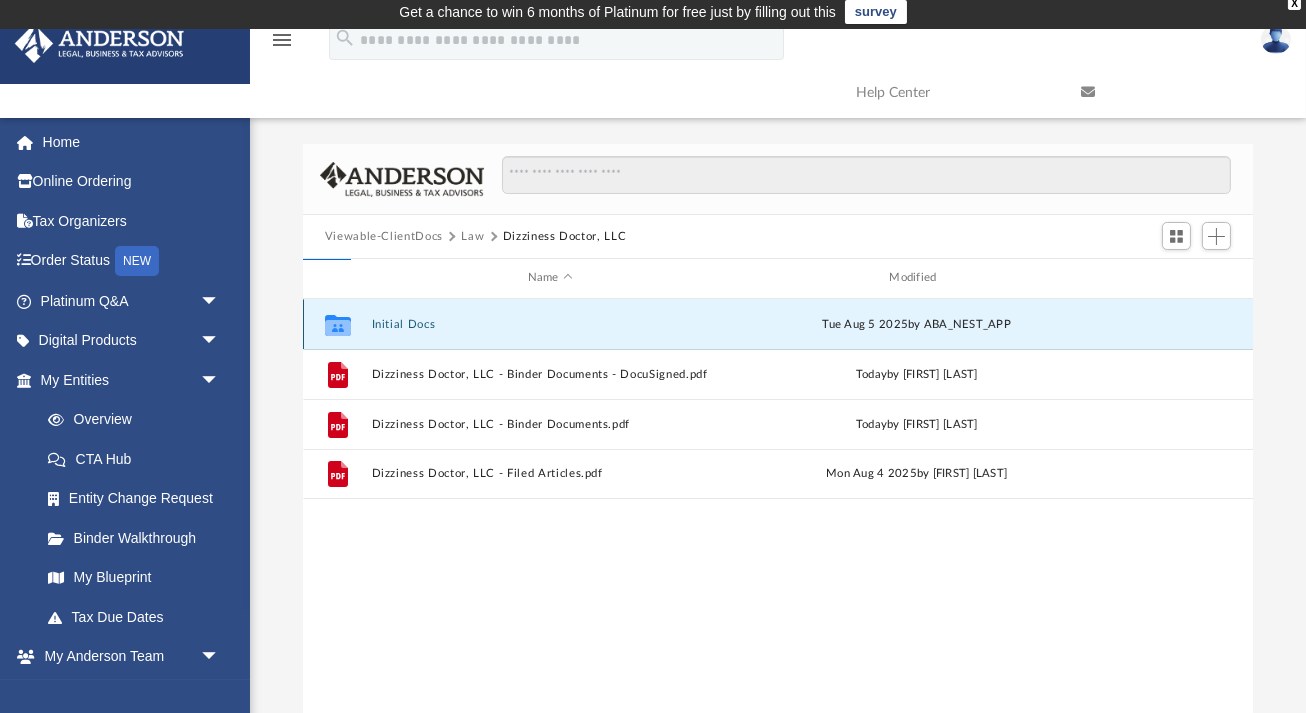 click on "Initial Docs" at bounding box center [550, 324] 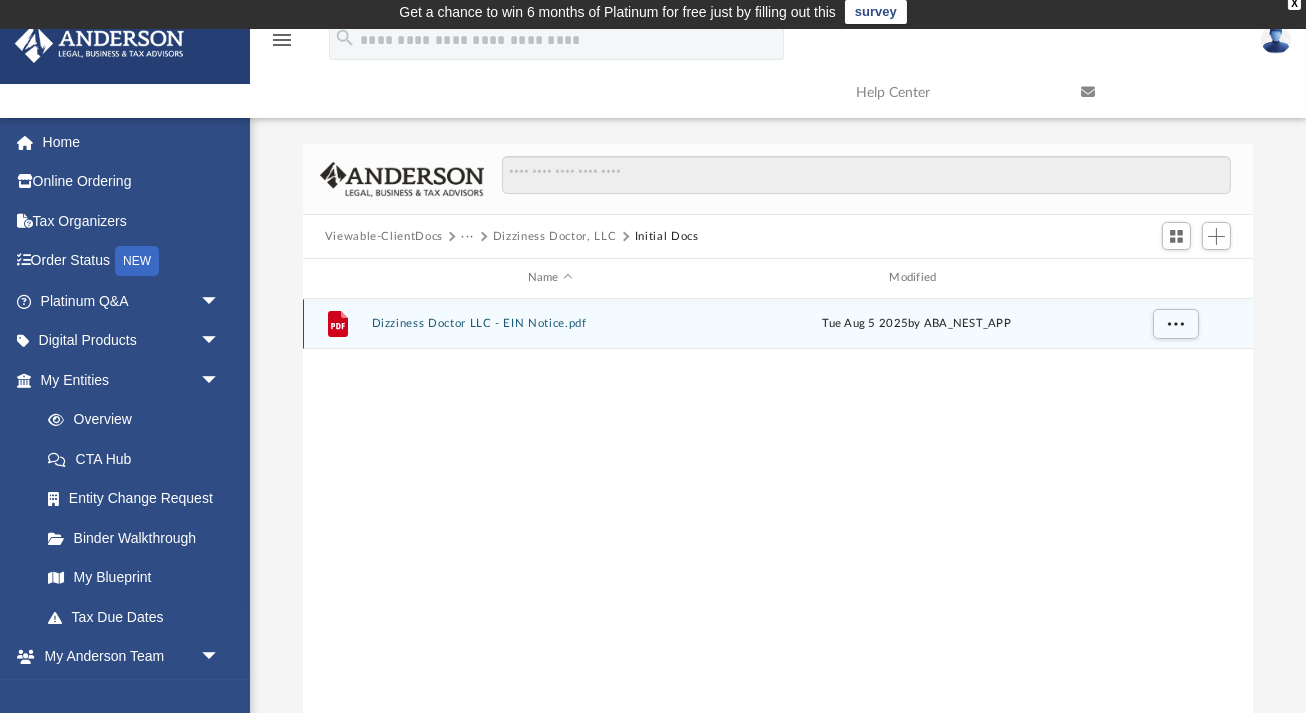 click on "Dizziness Doctor LLC - EIN Notice.pdf" at bounding box center [550, 323] 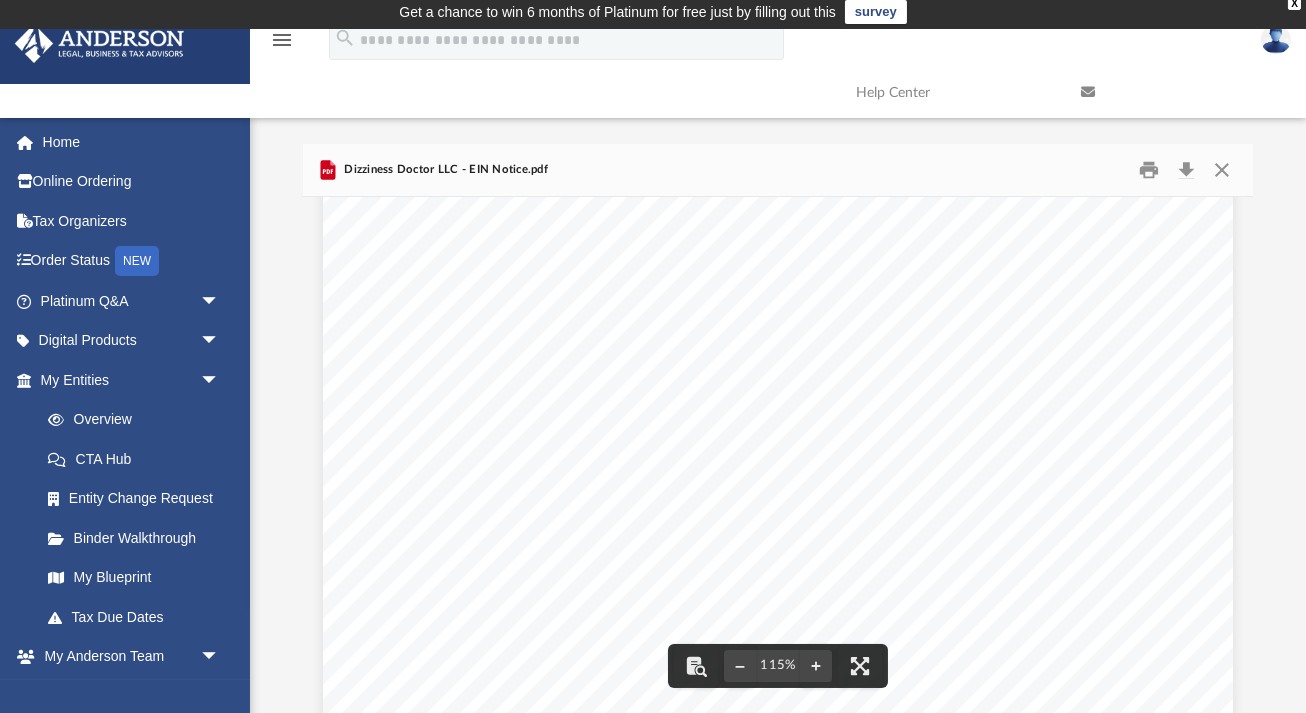 scroll, scrollTop: 171, scrollLeft: 0, axis: vertical 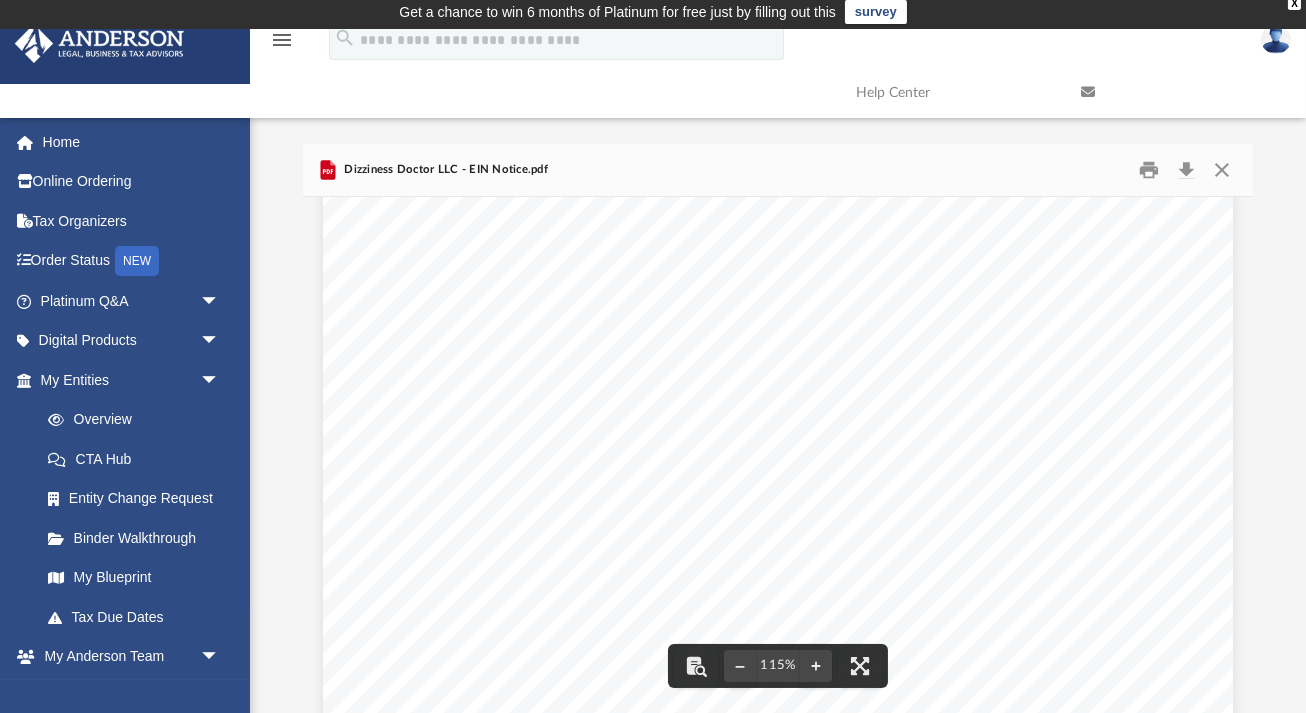 click on "Continue >>" at bounding box center (918, 479) 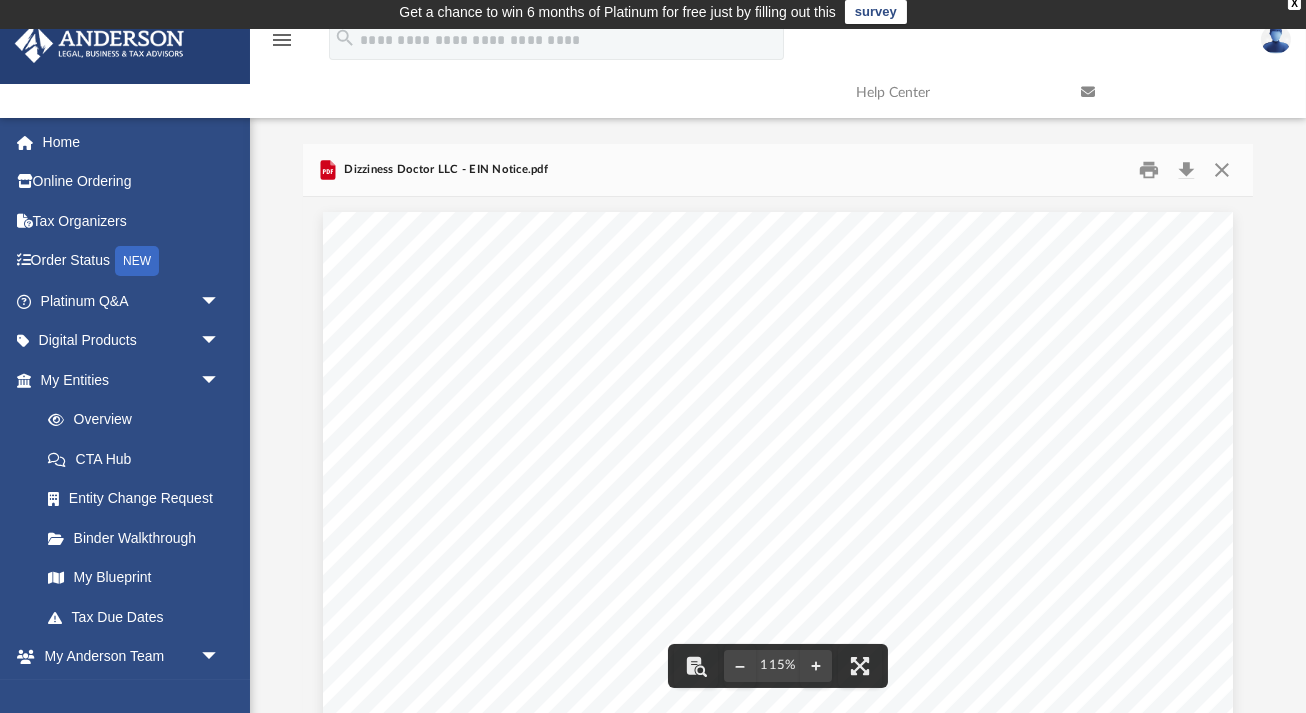 scroll, scrollTop: 0, scrollLeft: 0, axis: both 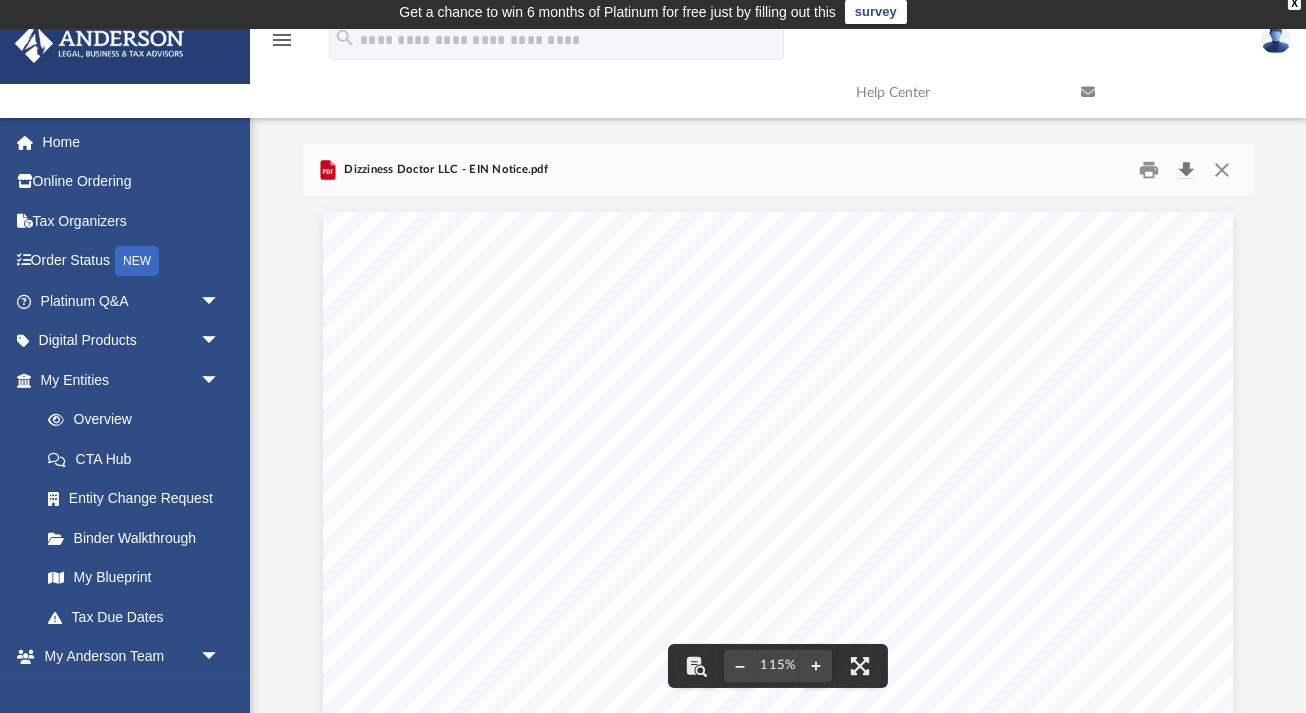 click at bounding box center (1186, 170) 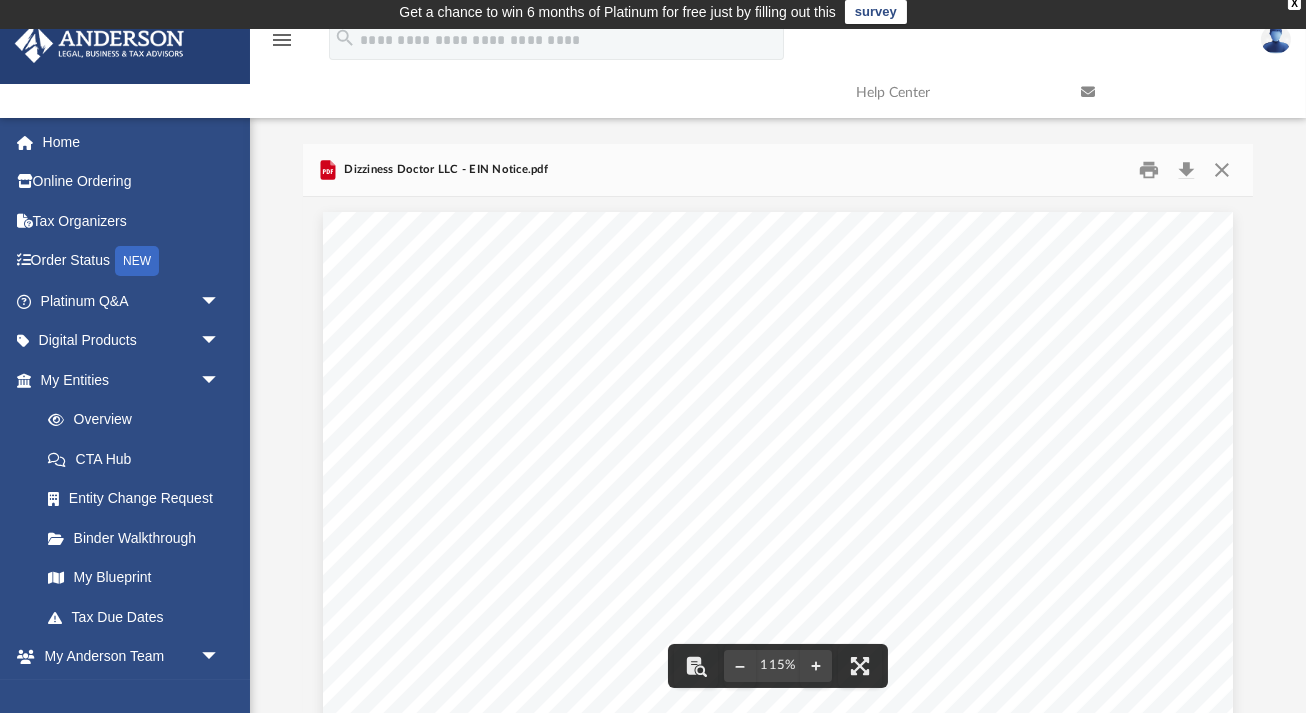 scroll, scrollTop: 0, scrollLeft: 0, axis: both 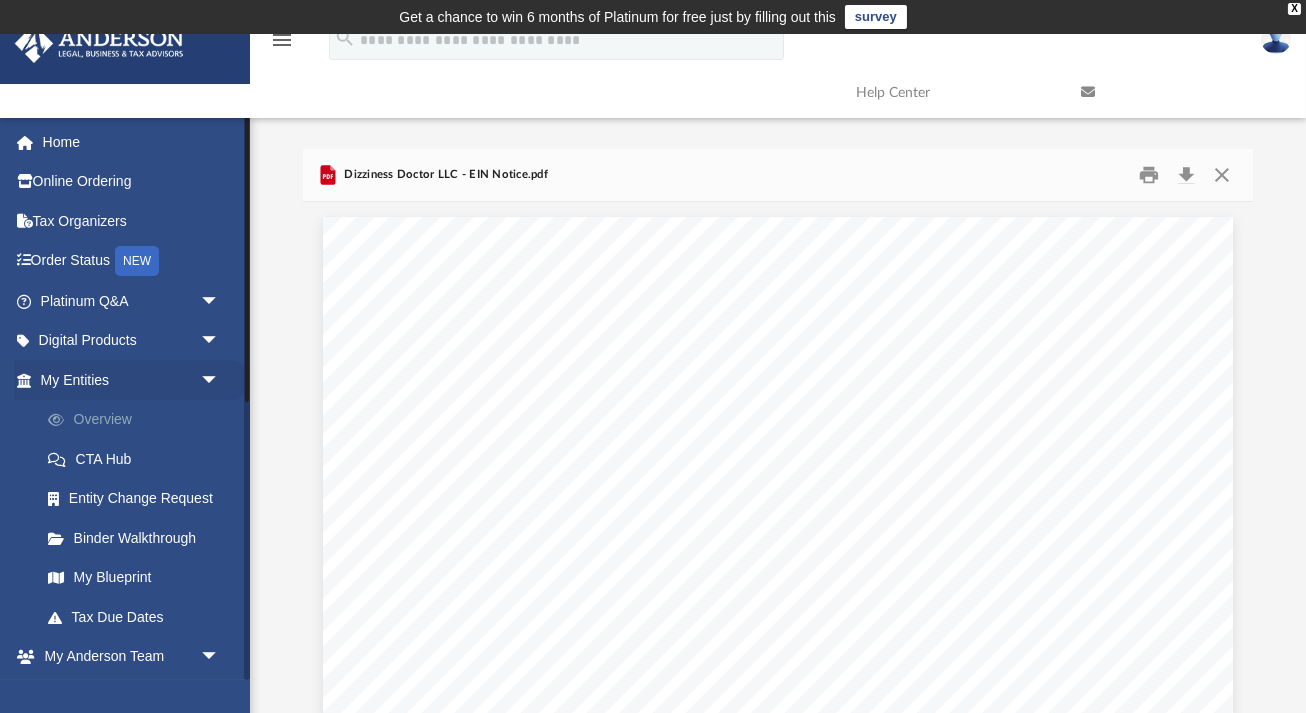 click on "Overview" at bounding box center [139, 420] 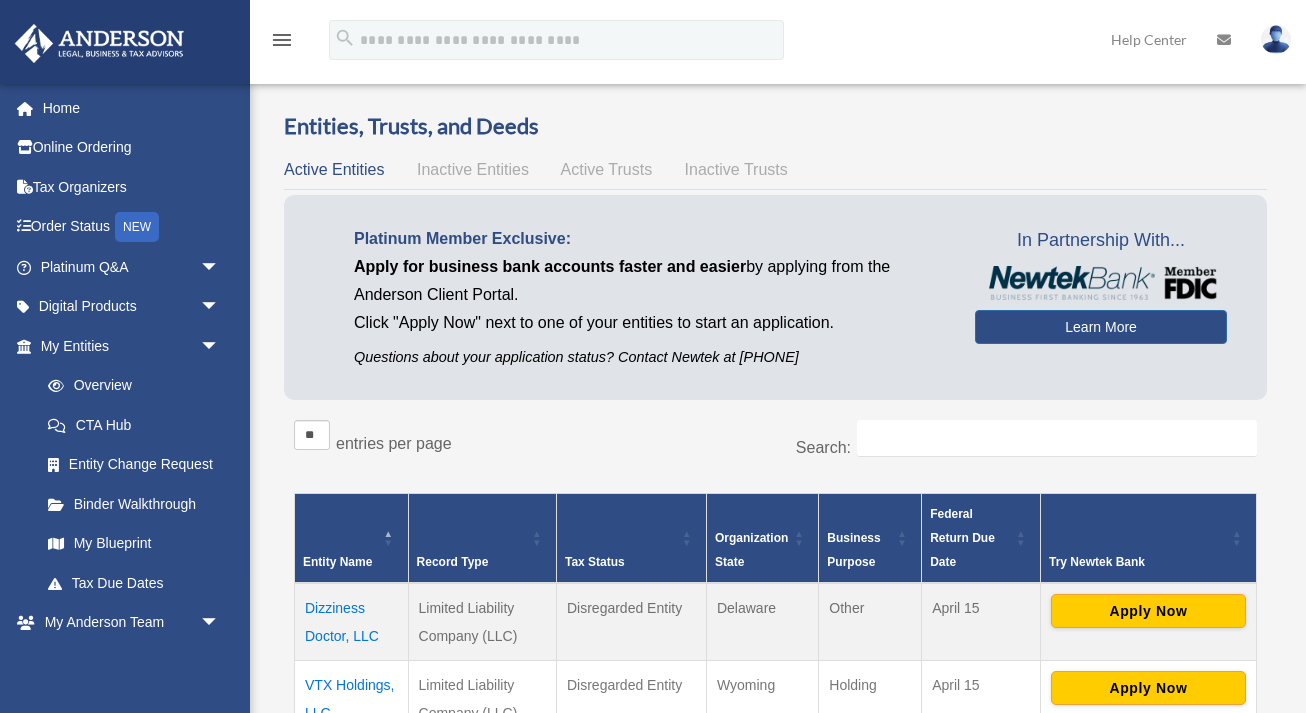 scroll, scrollTop: 0, scrollLeft: 0, axis: both 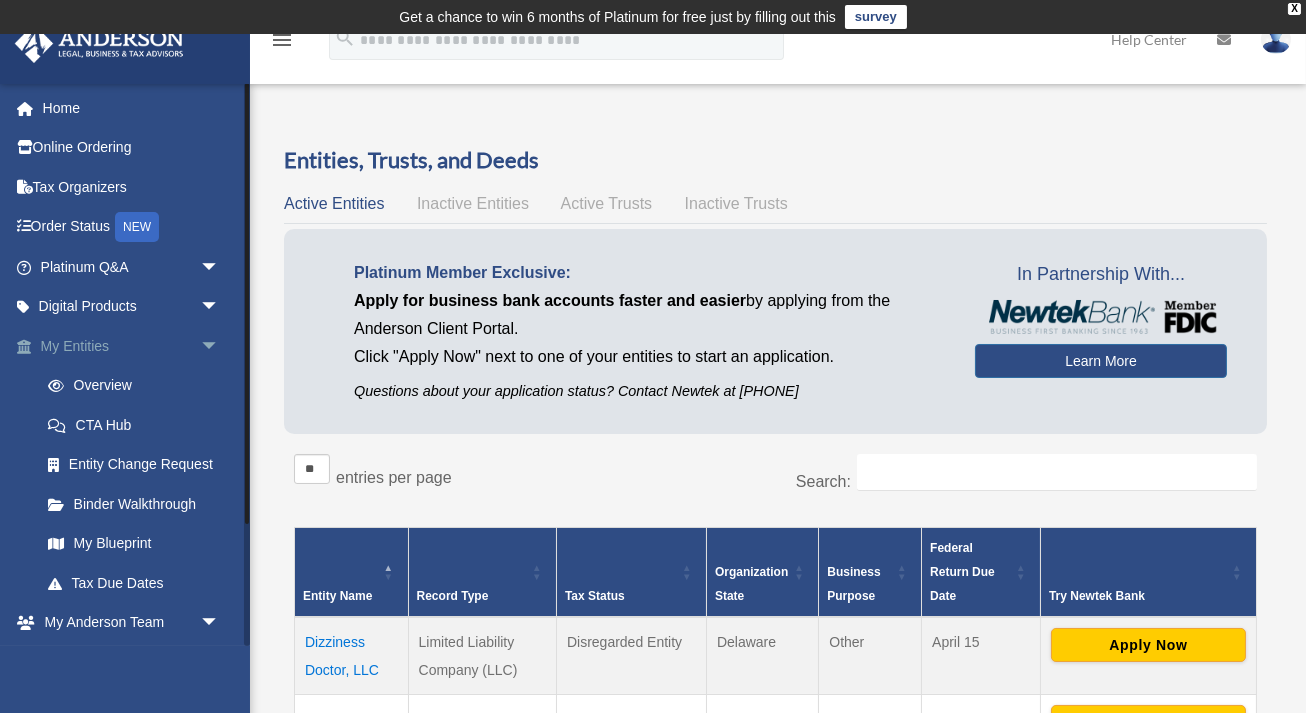 click on "arrow_drop_down" at bounding box center (220, 346) 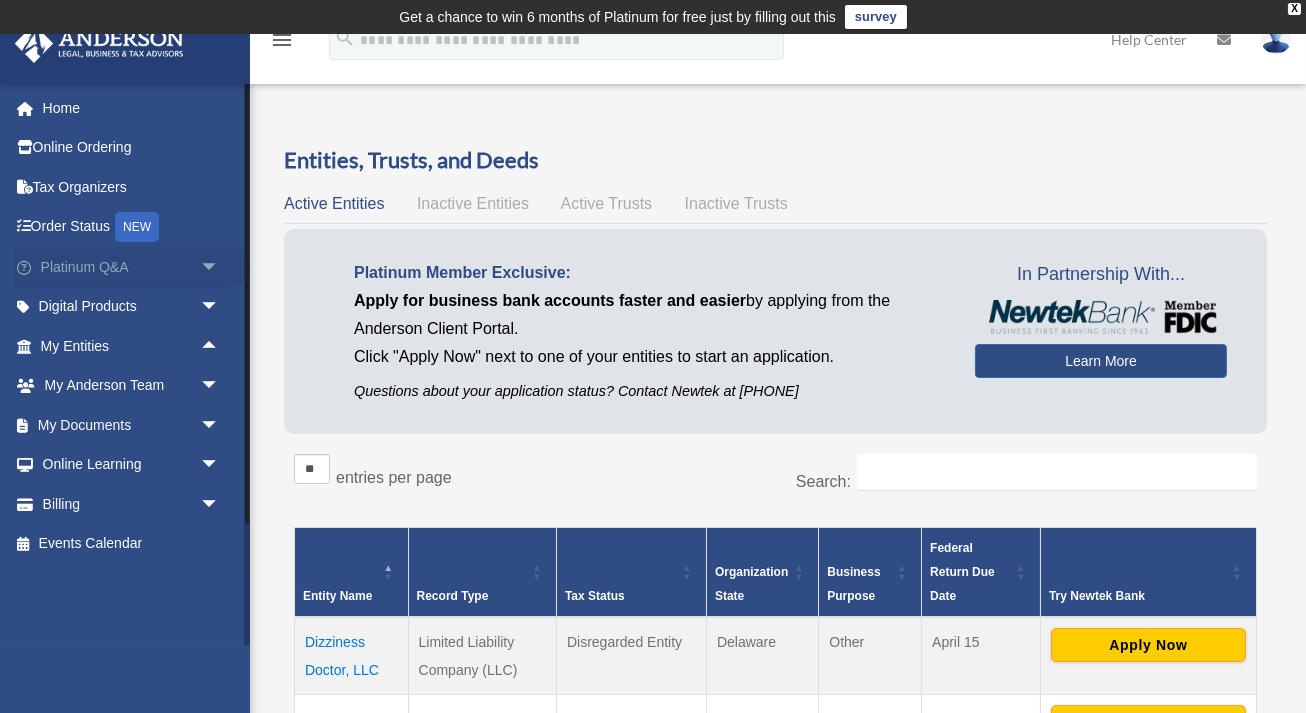 click on "arrow_drop_down" at bounding box center [220, 267] 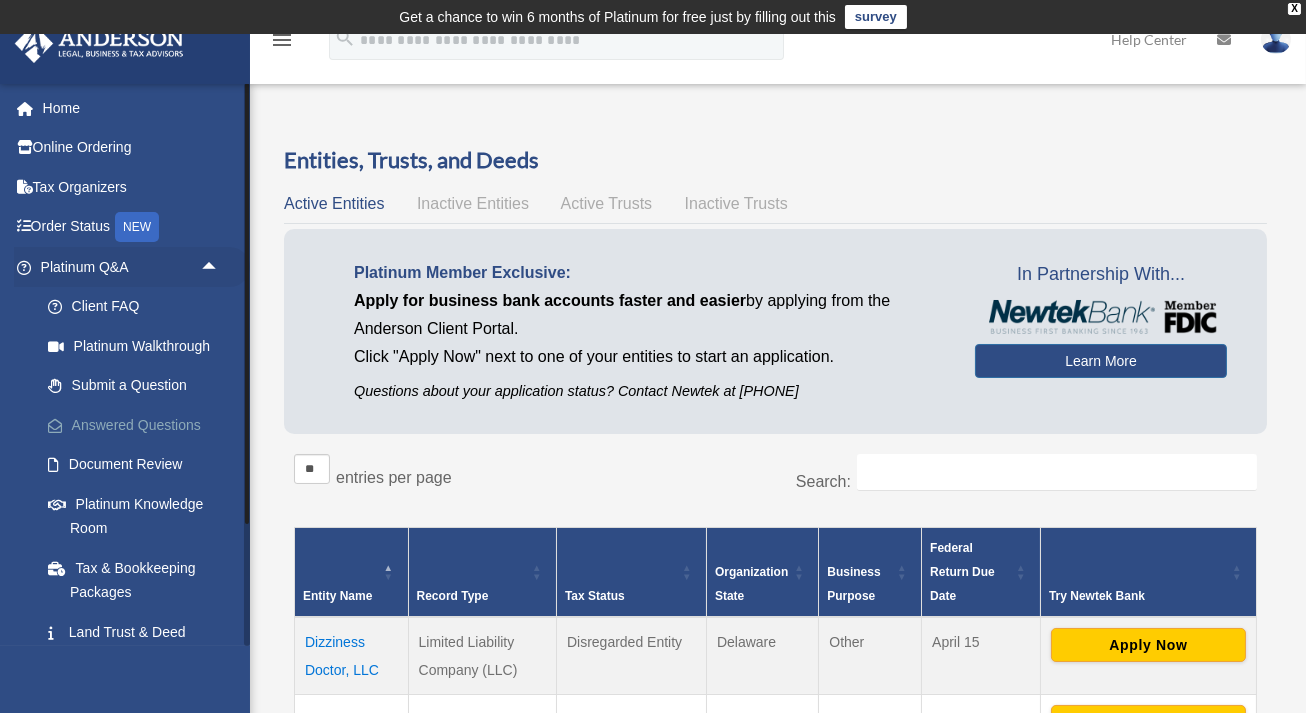 click on "Answered Questions" at bounding box center (139, 425) 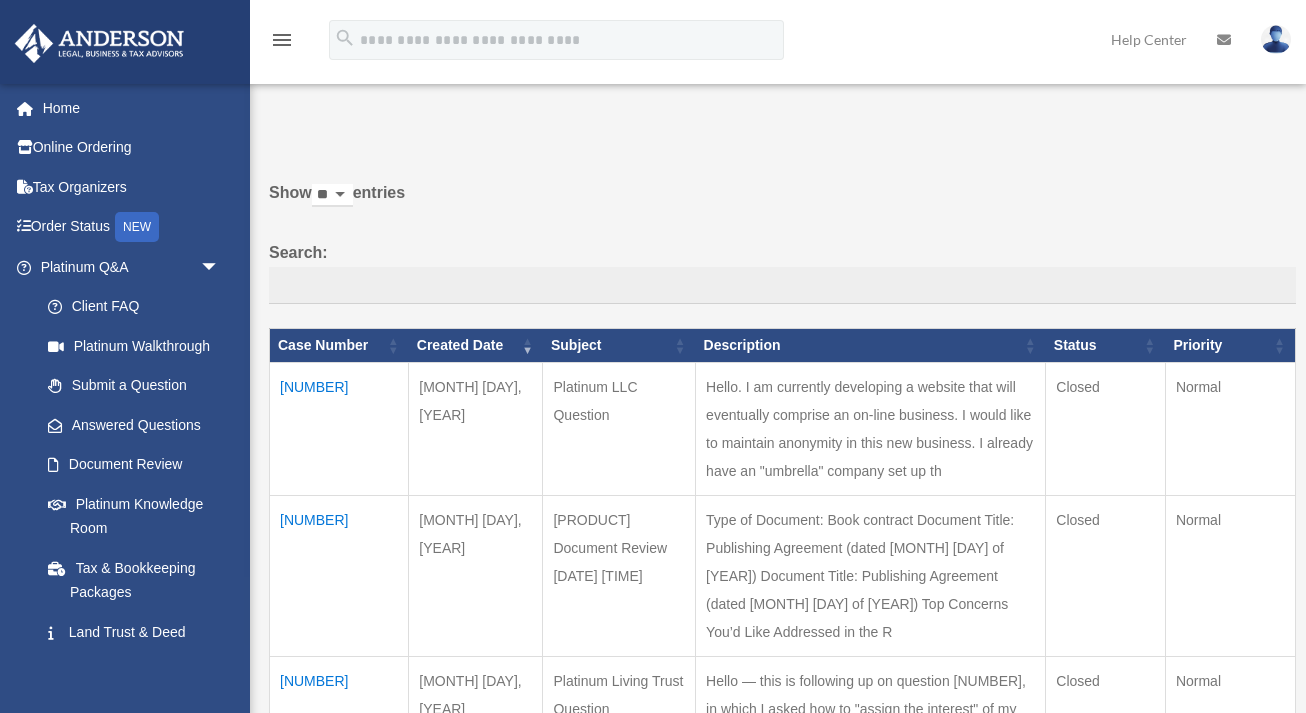 scroll, scrollTop: 0, scrollLeft: 0, axis: both 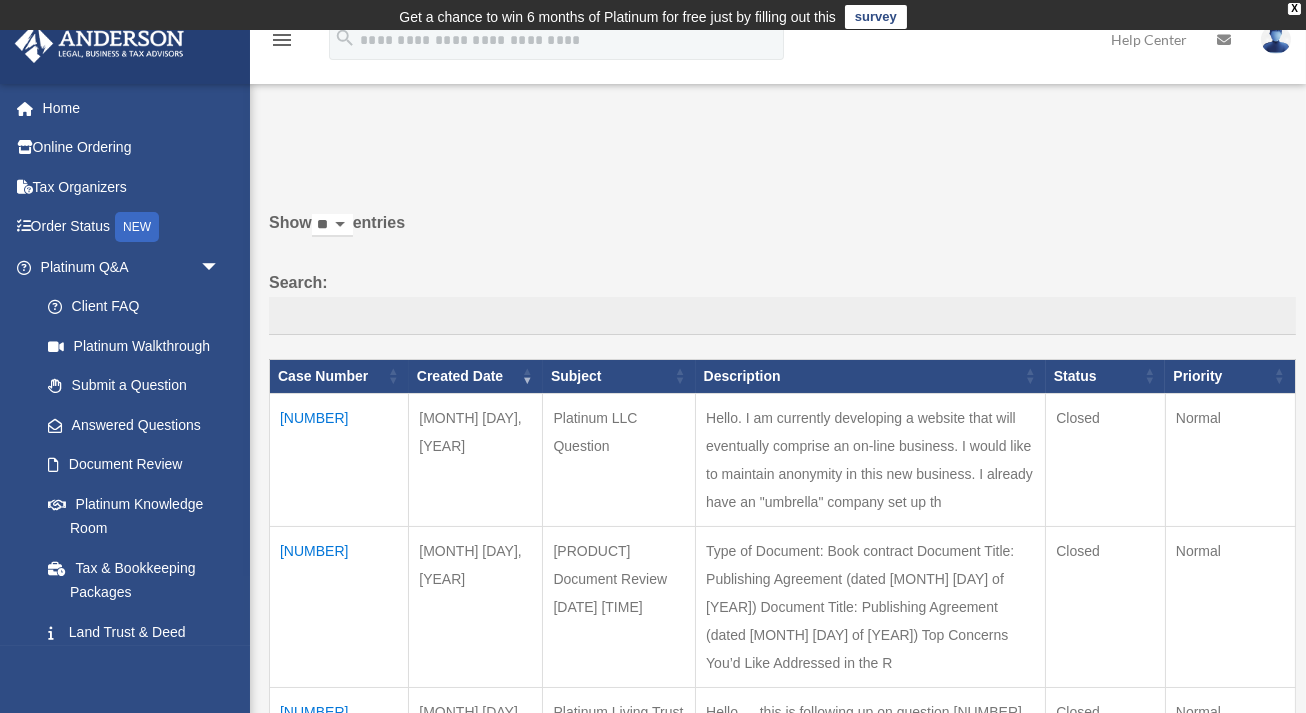 click on "[NUMBER]" at bounding box center [339, 459] 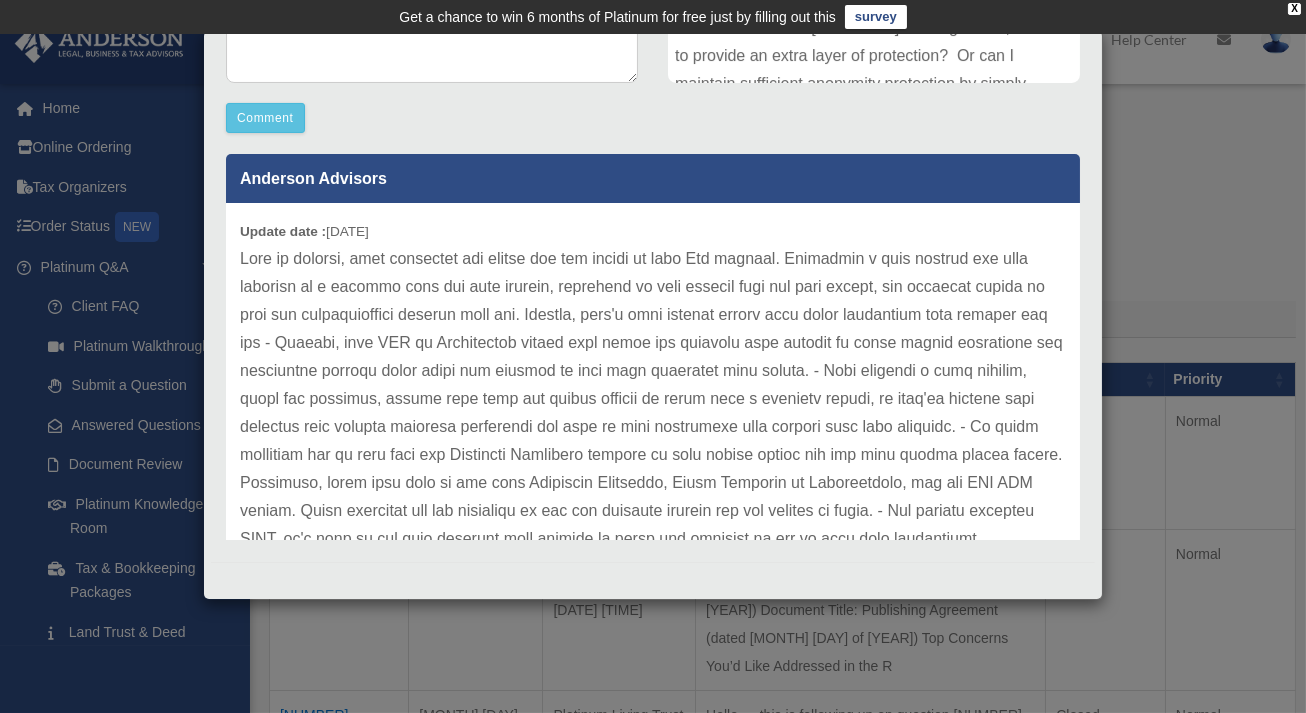 scroll, scrollTop: 536, scrollLeft: 0, axis: vertical 